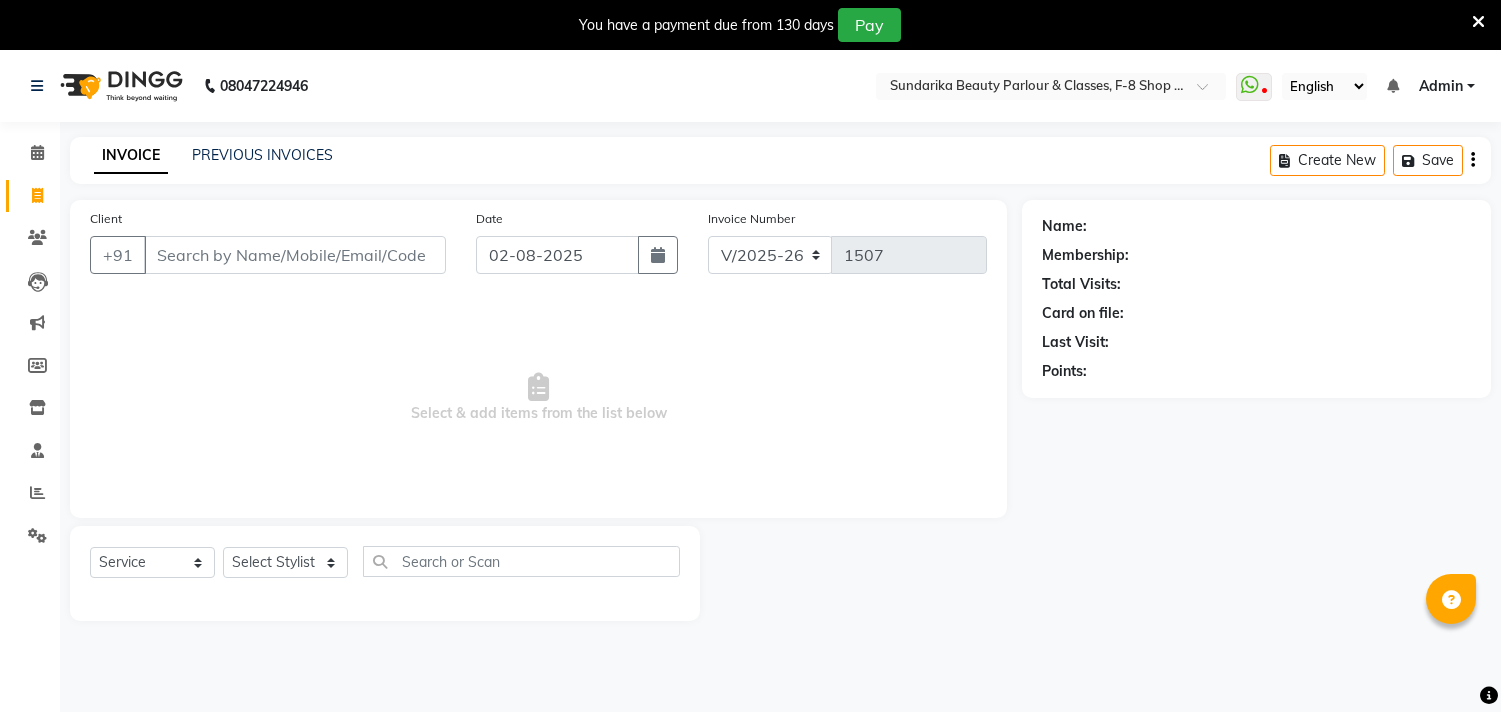 select on "5341" 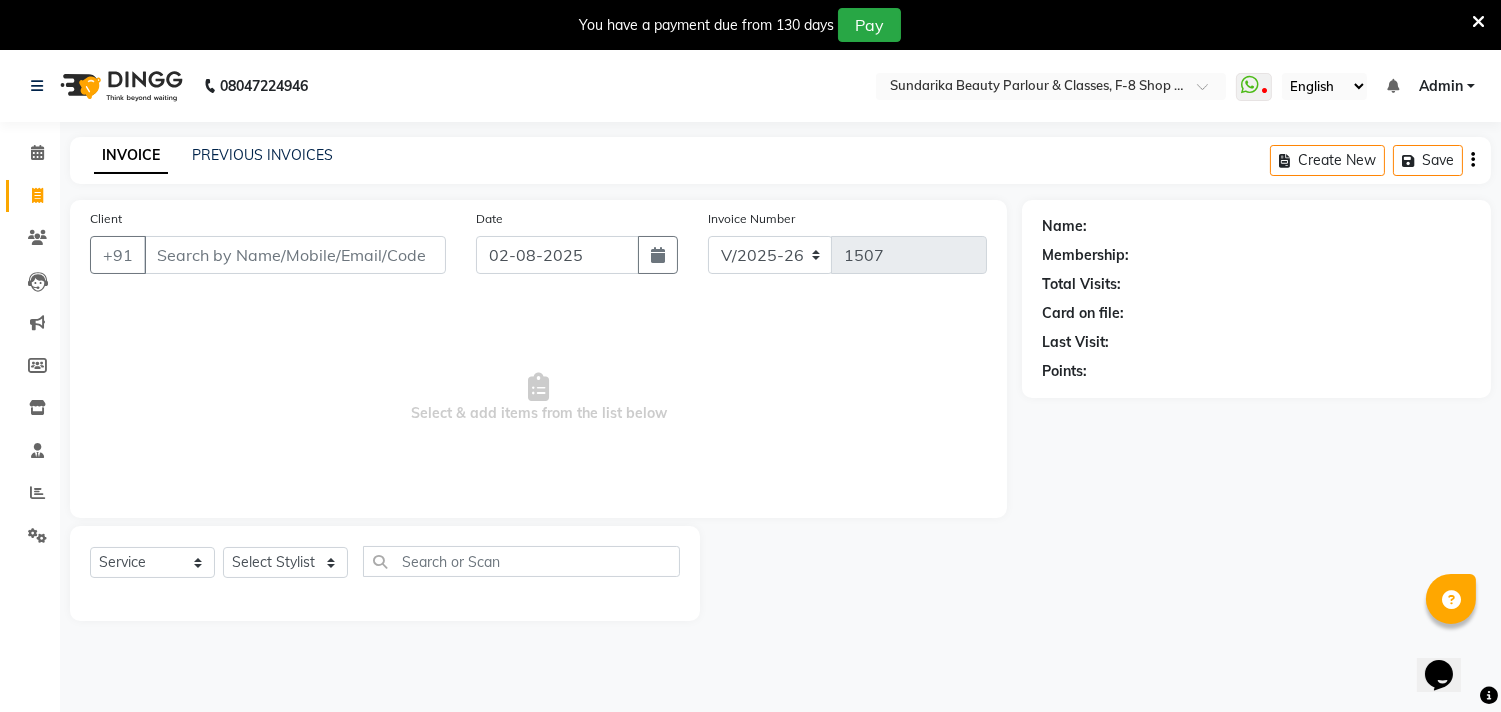 scroll, scrollTop: 0, scrollLeft: 0, axis: both 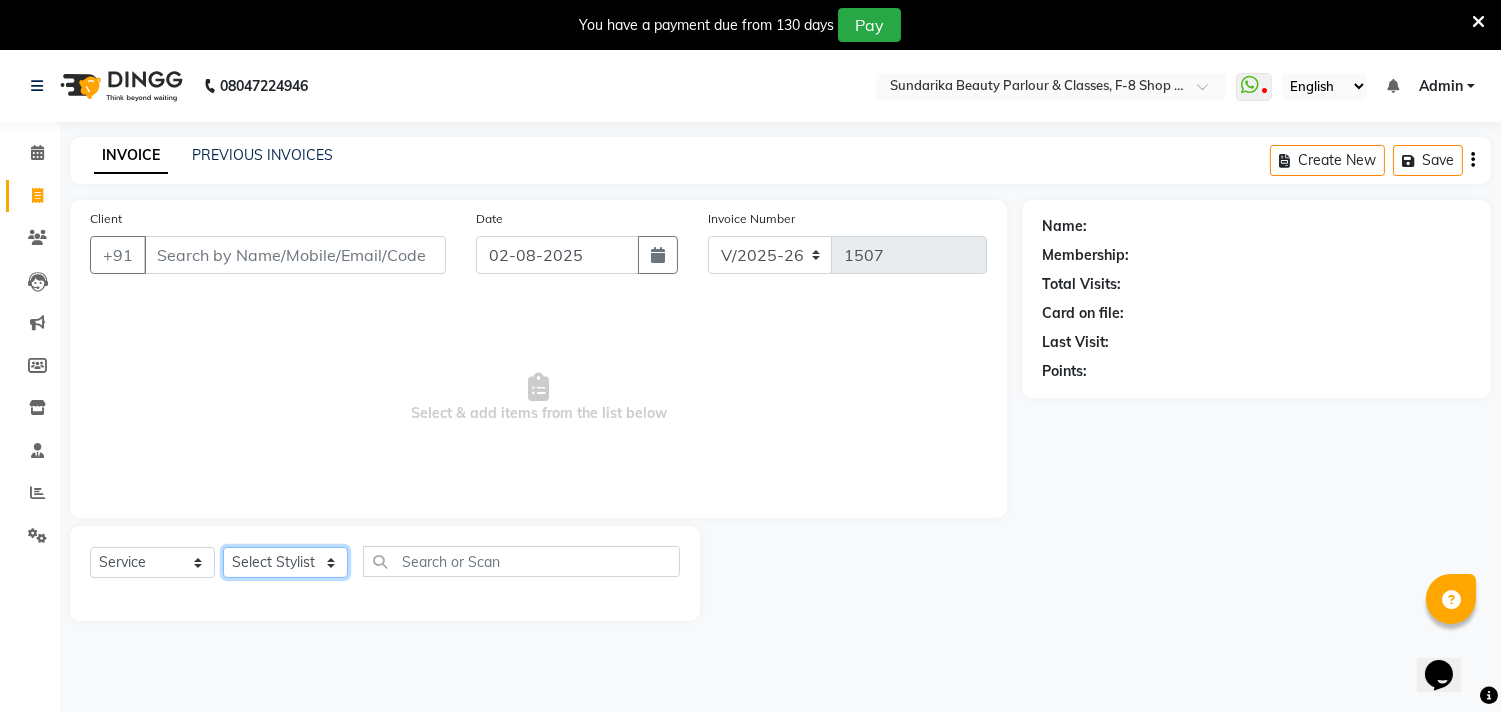 click on "Select Stylist [NAME] [NAME] [NAME] [NAME]" 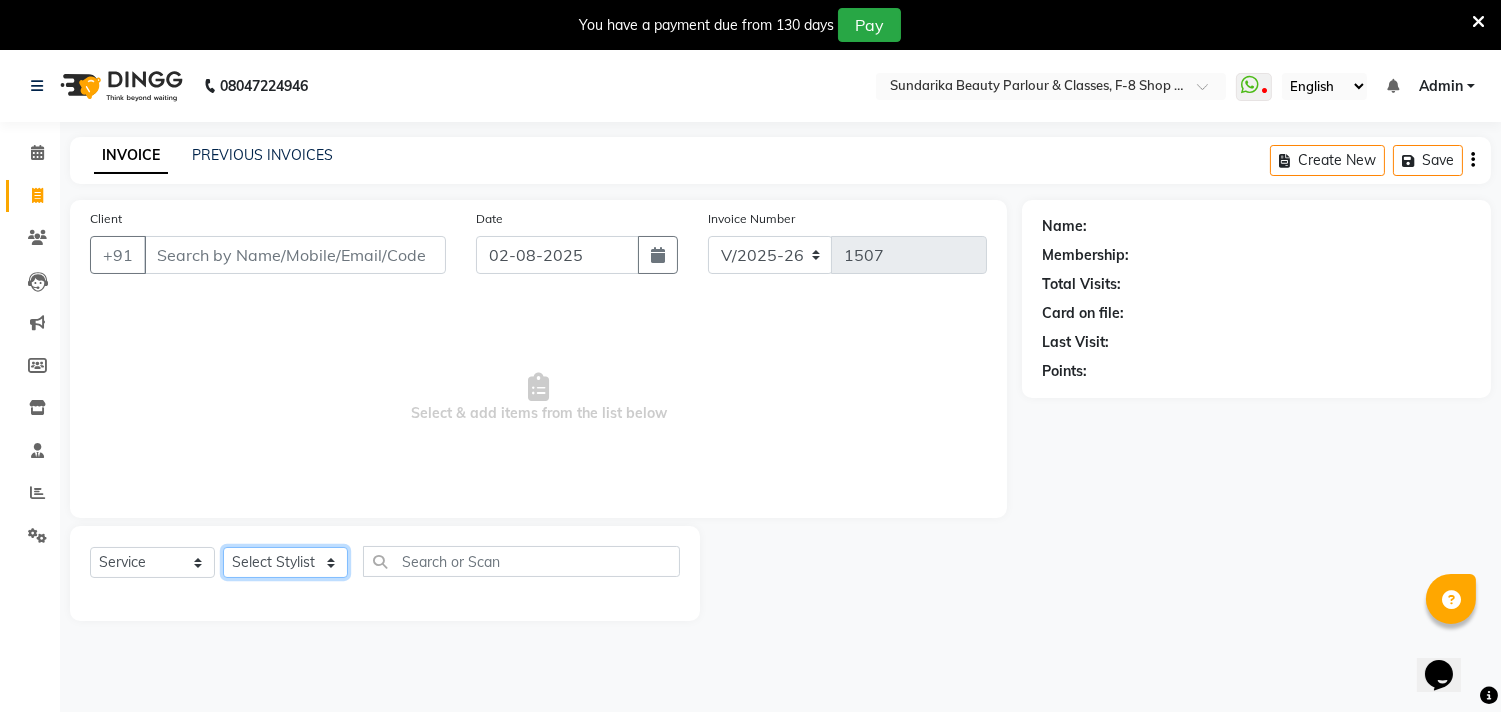 select on "54719" 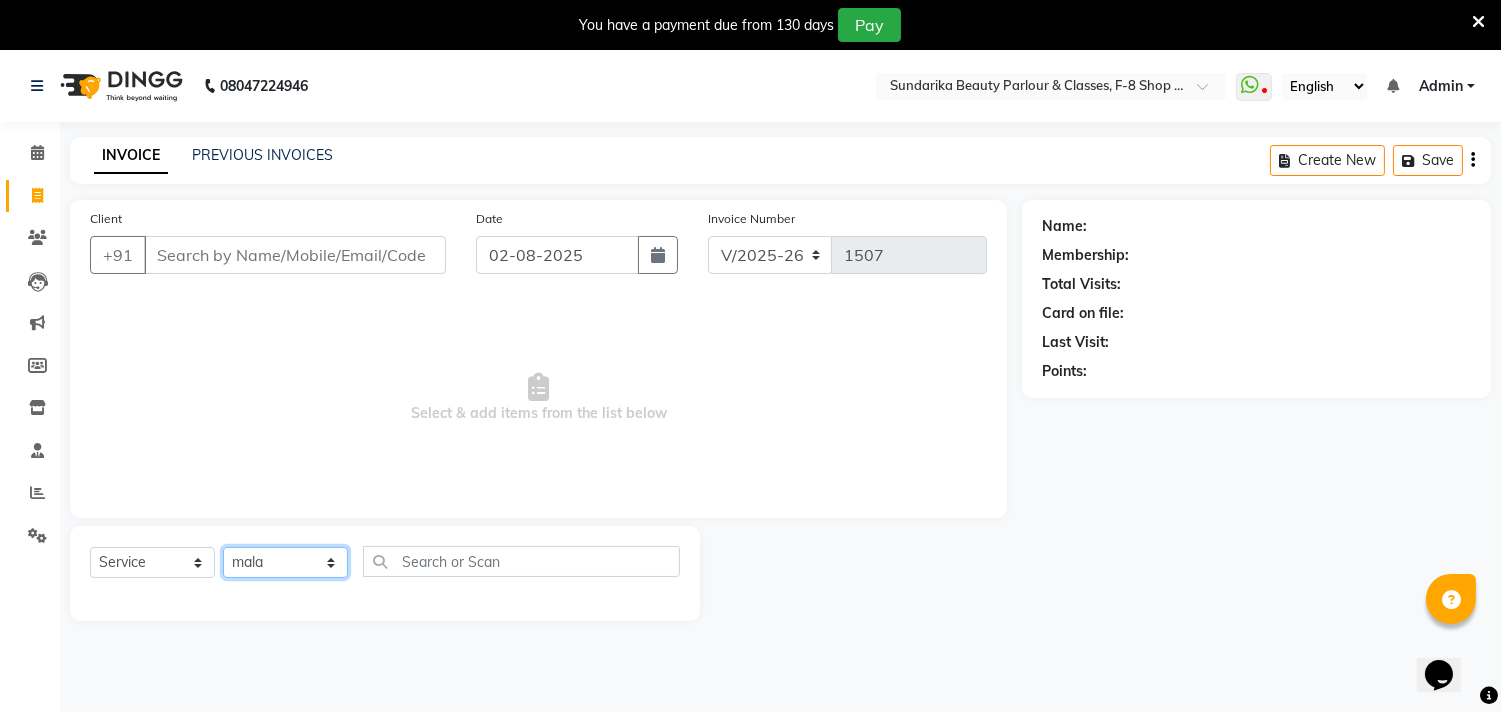 click on "Select Stylist [NAME] [NAME] [NAME] [NAME]" 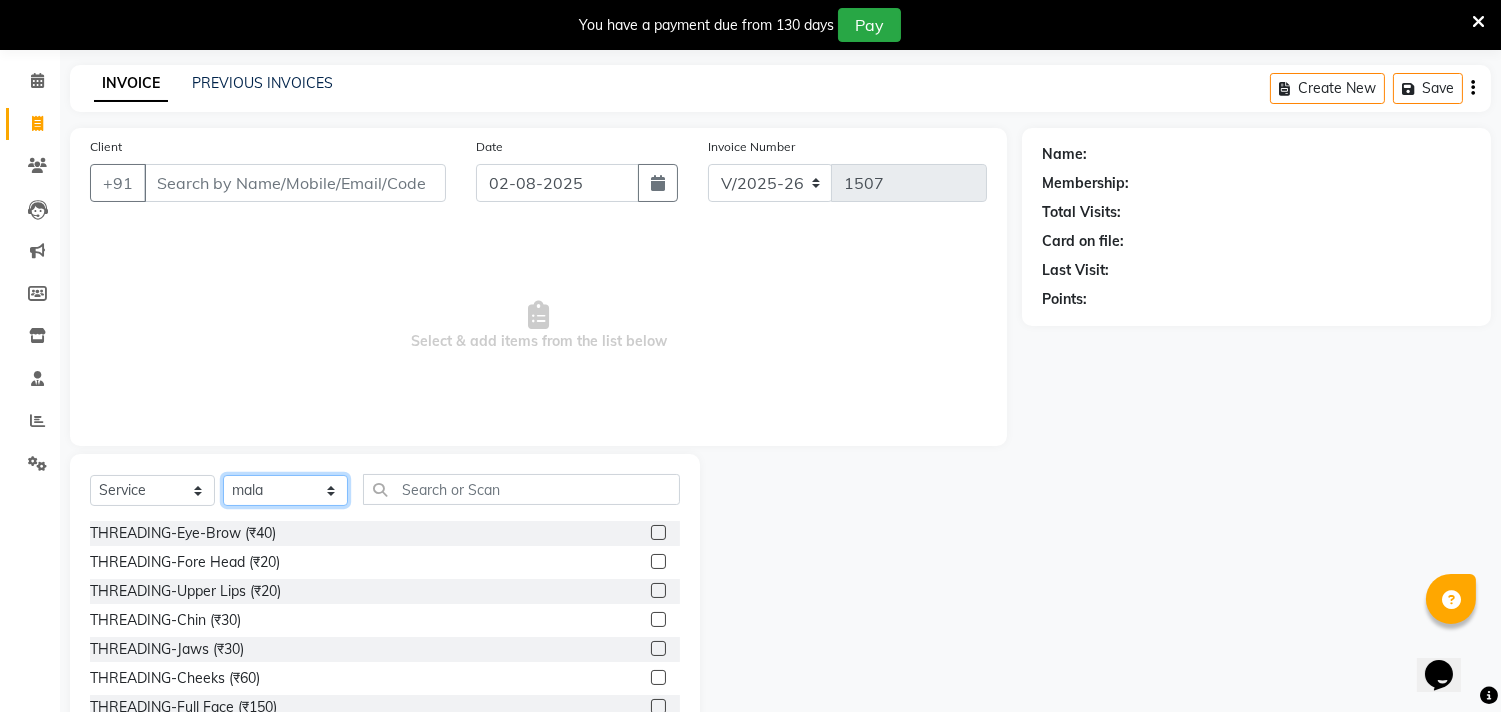 scroll, scrollTop: 138, scrollLeft: 0, axis: vertical 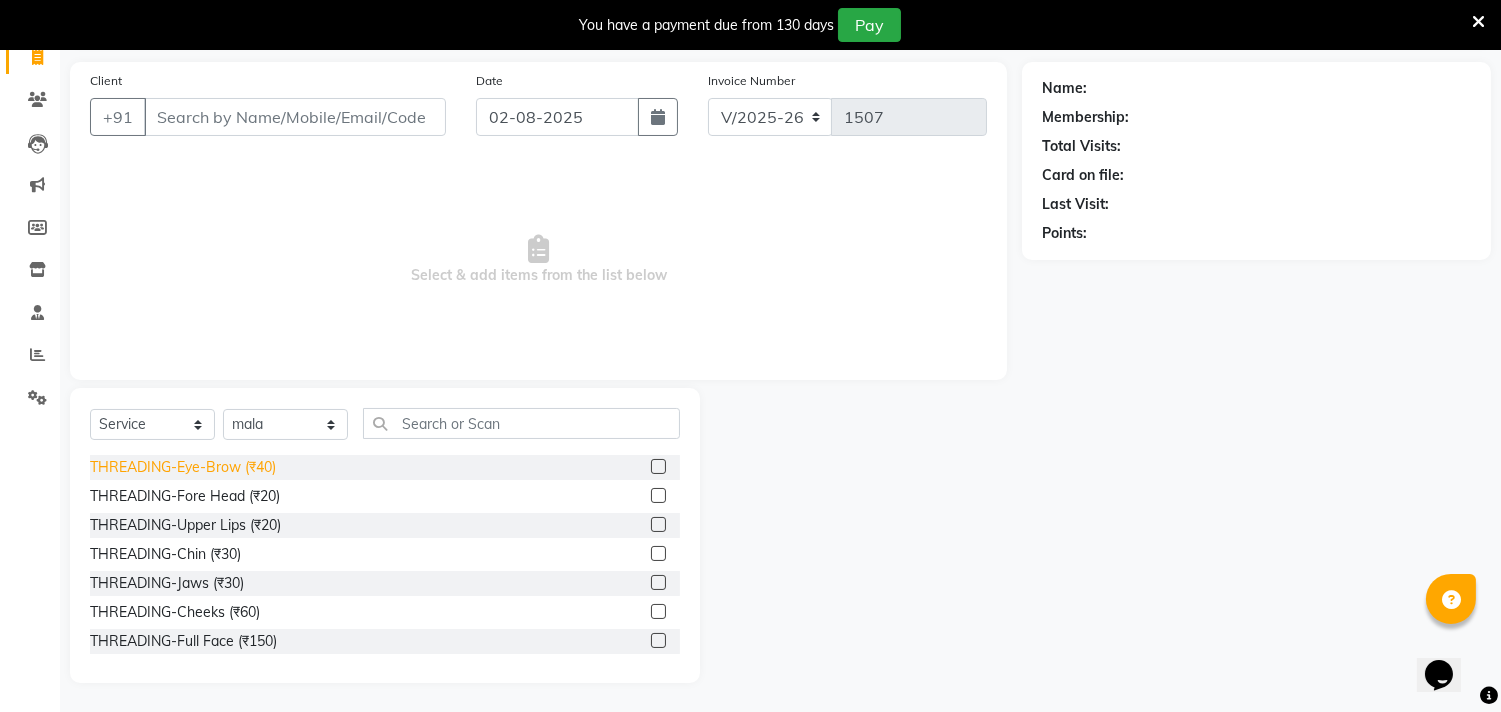 click on "THREADING-Eye-Brow (₹40)" 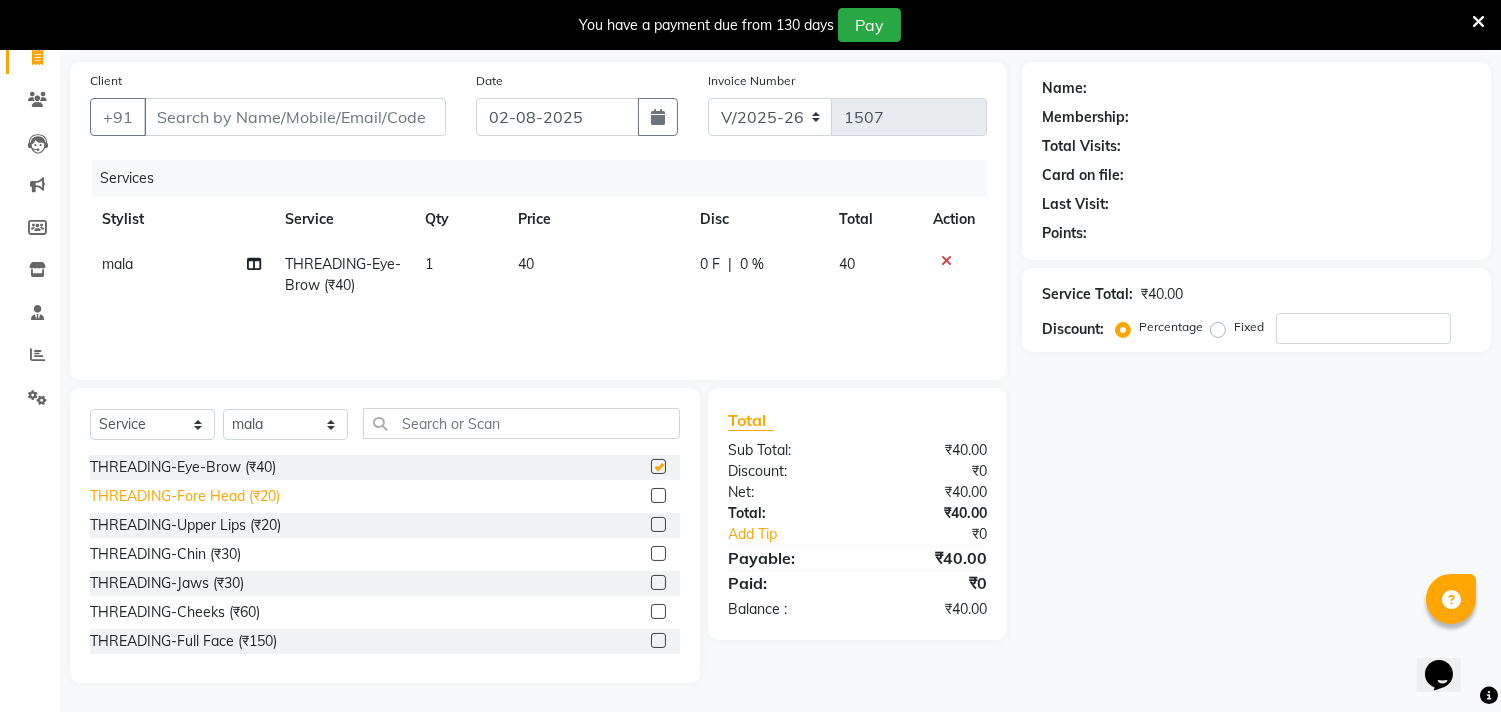 checkbox on "false" 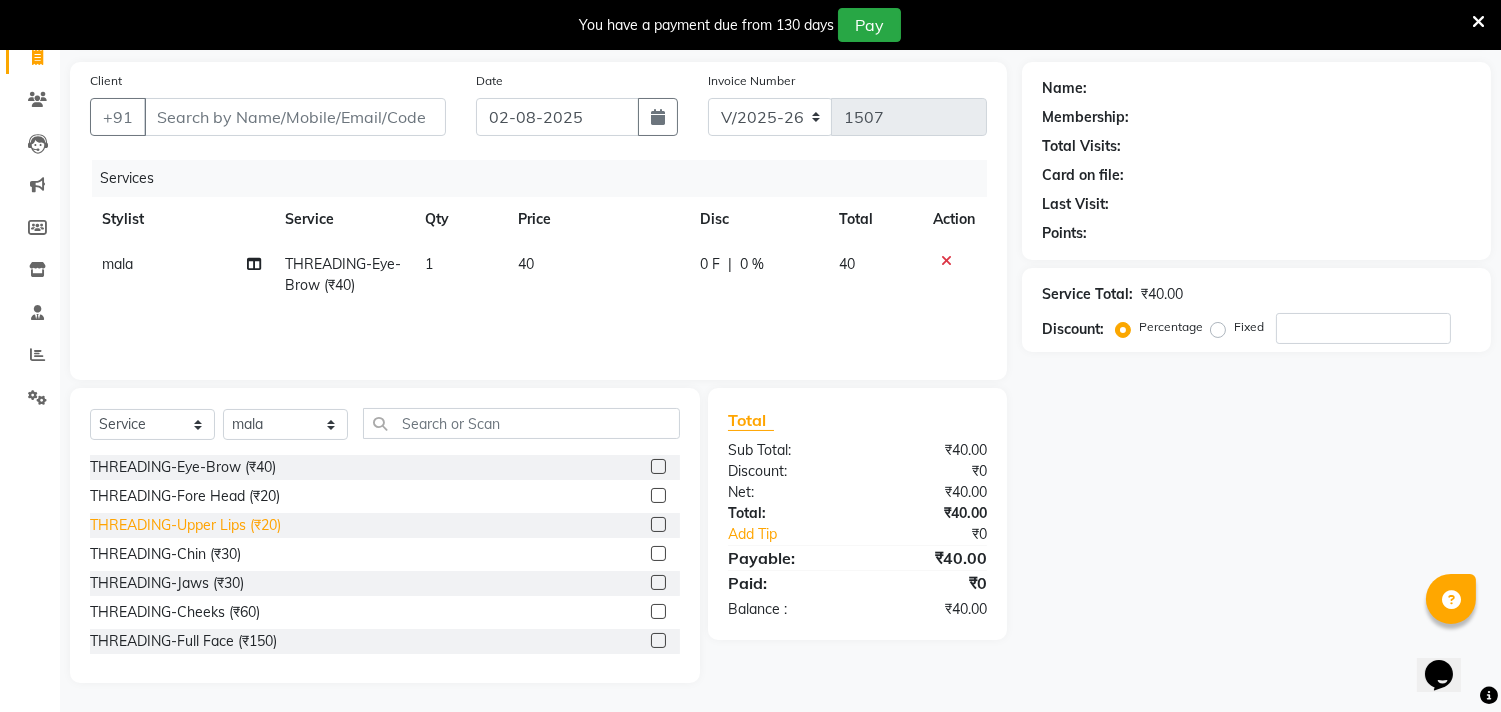 click on "THREADING-Upper Lips (₹20)" 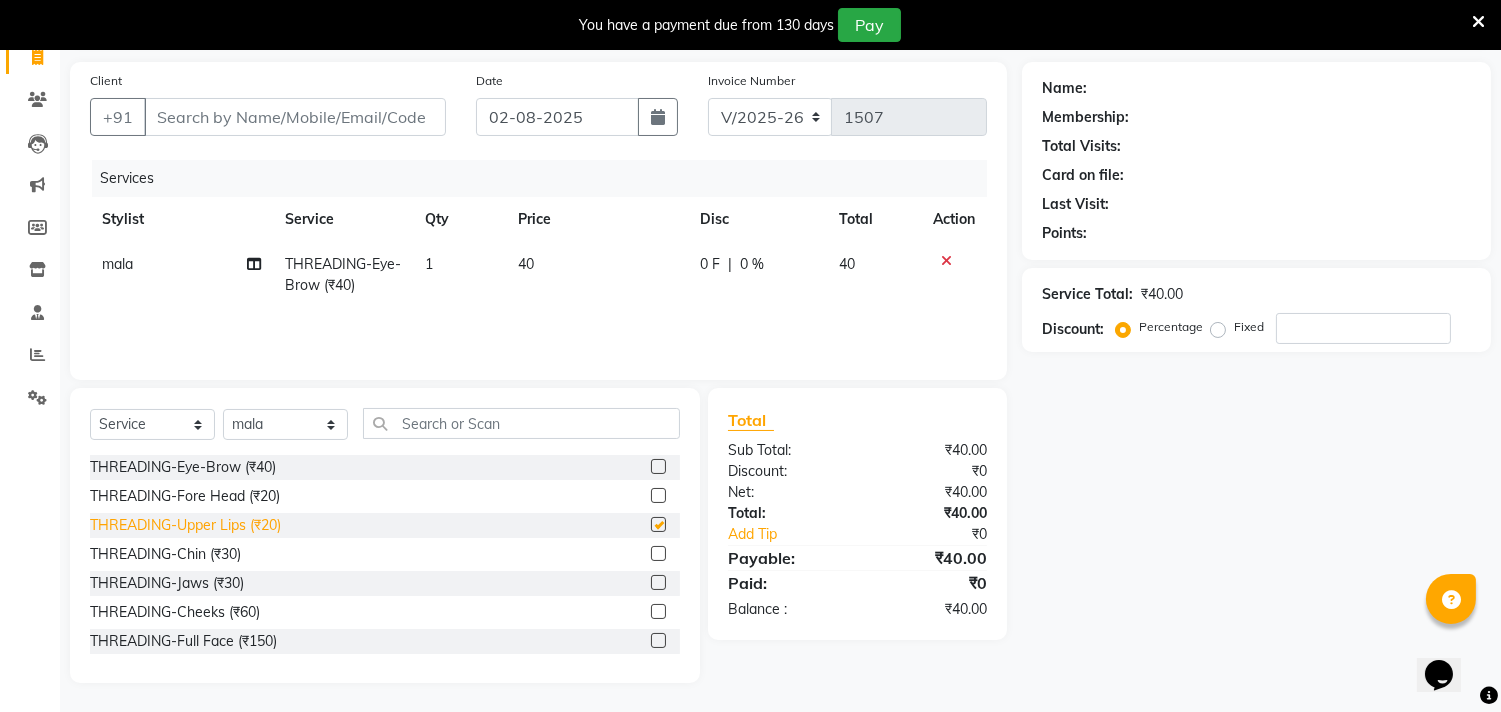 checkbox on "true" 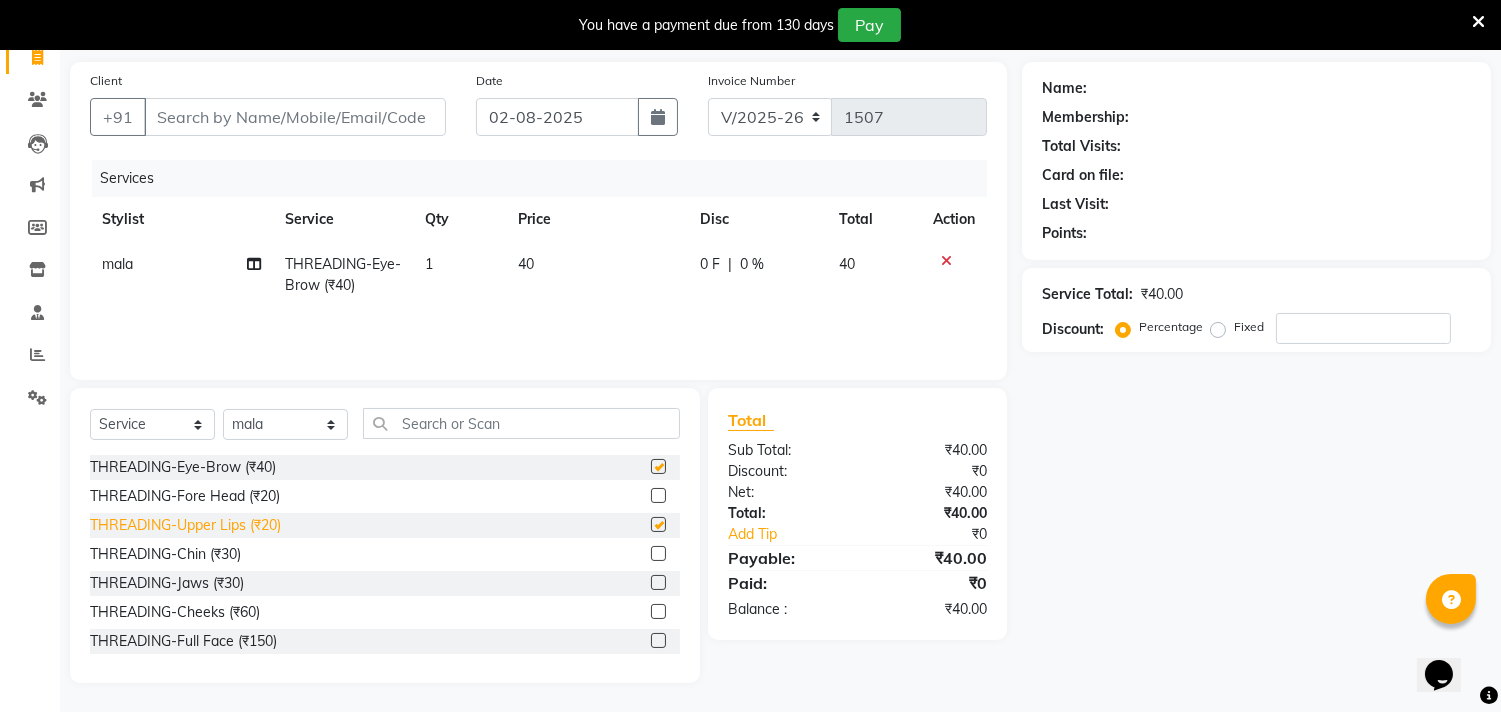 checkbox on "true" 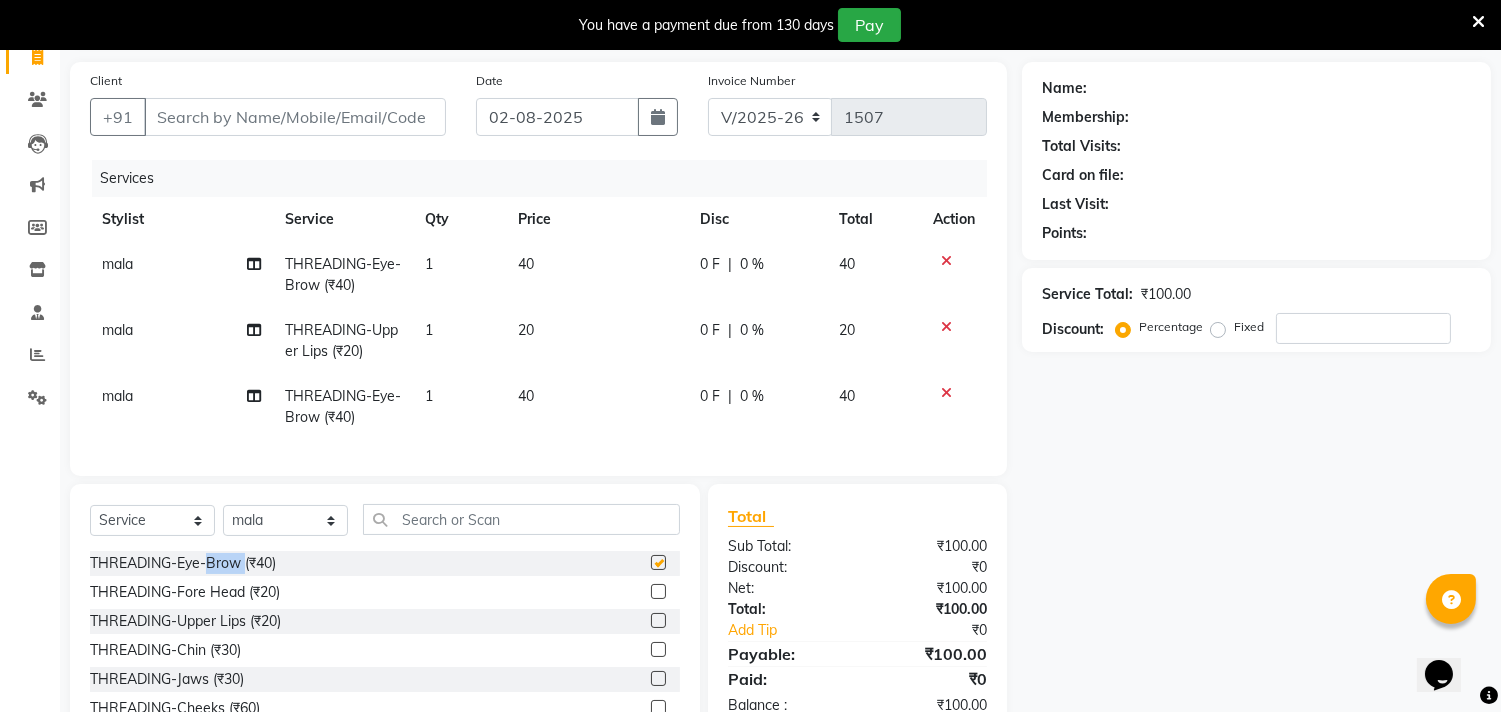 checkbox on "false" 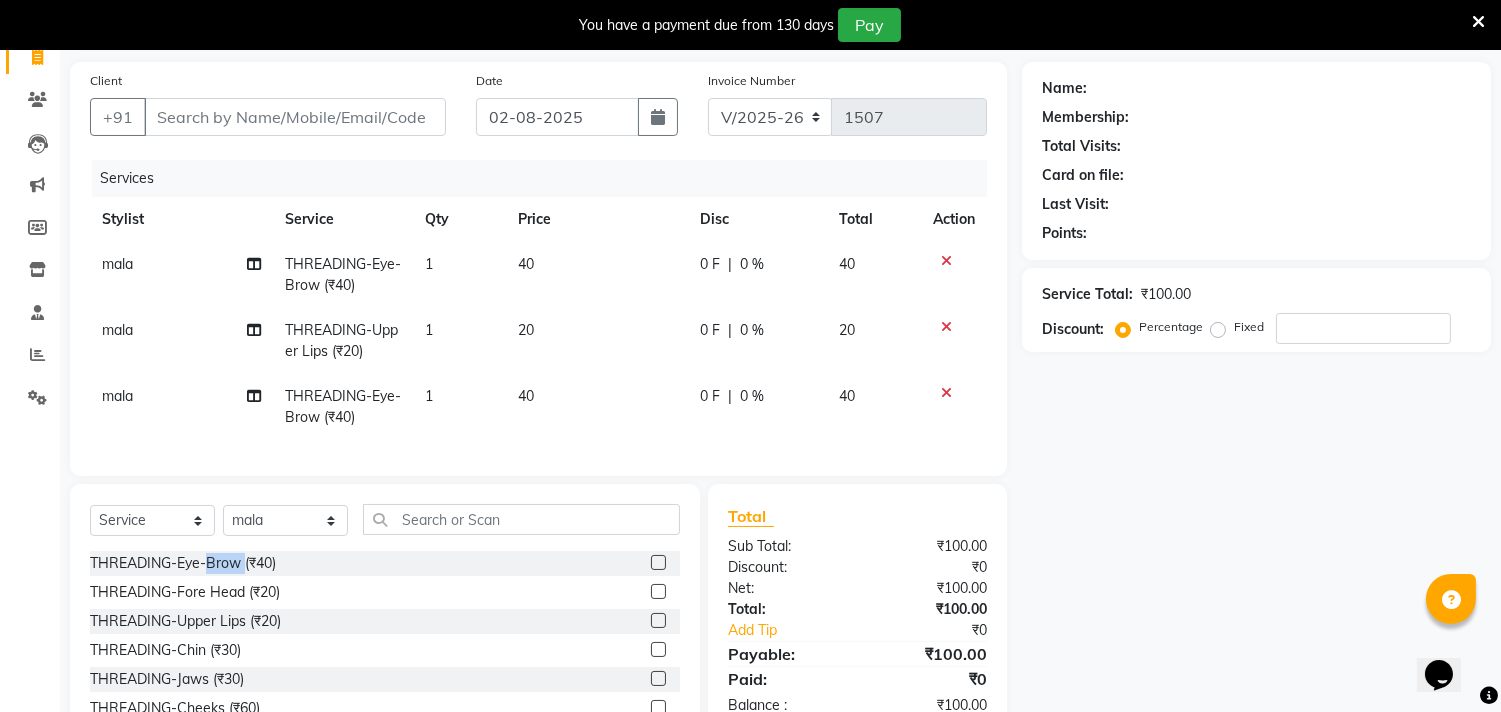 checkbox on "false" 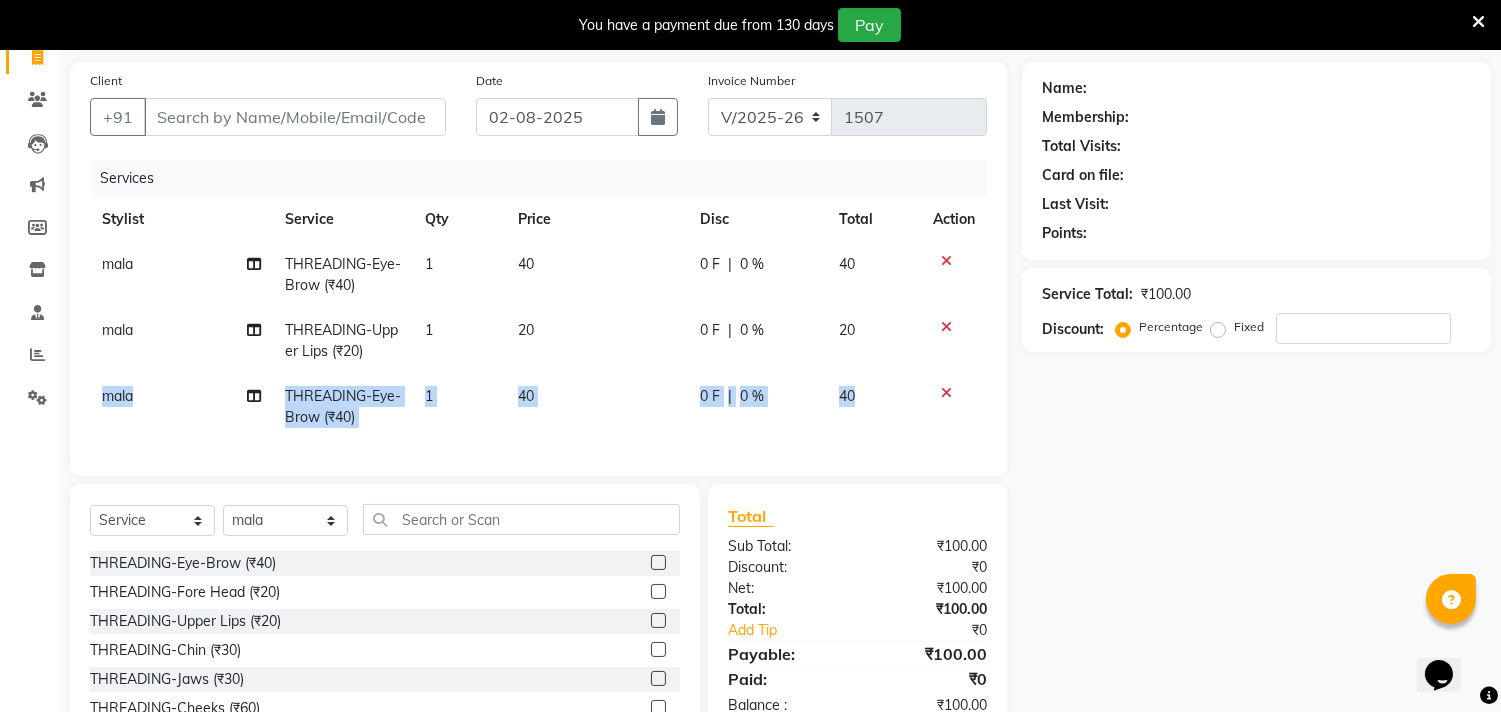 click on "Services Stylist Service Qty Price Disc Total Action [NAME] THREADING-Eye-Brow (₹[PRICE]) [NUMBER] [PRICE] [PRICE] [PRICE] % [PRICE] [NAME] THREADING-Upper Lips (₹[PRICE]) [NUMBER] [PRICE] [PRICE] [PRICE] % [PRICE] [NAME] THREADING-Eye-Brow (₹[PRICE]) [NUMBER] [PRICE] [PRICE] [PRICE] % [PRICE]" 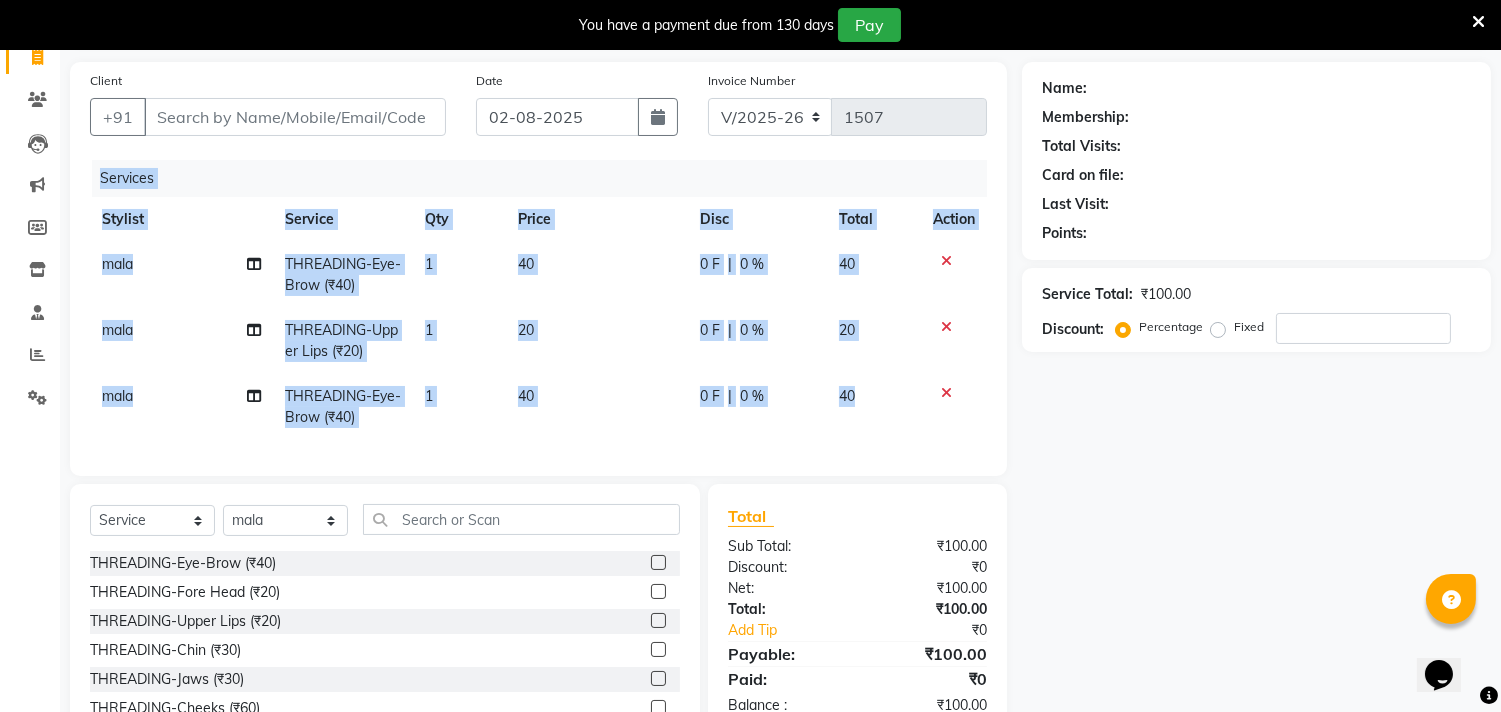 click on "Services Stylist Service Qty Price Disc Total Action [NAME] THREADING-Eye-Brow (₹[PRICE]) [NUMBER] [PRICE] [PRICE] [PRICE] % [PRICE] [NAME] THREADING-Upper Lips (₹[PRICE]) [NUMBER] [PRICE] [PRICE] [PRICE] % [PRICE] [NAME] THREADING-Eye-Brow (₹[PRICE]) [NUMBER] [PRICE] [PRICE] [PRICE] % [PRICE]" 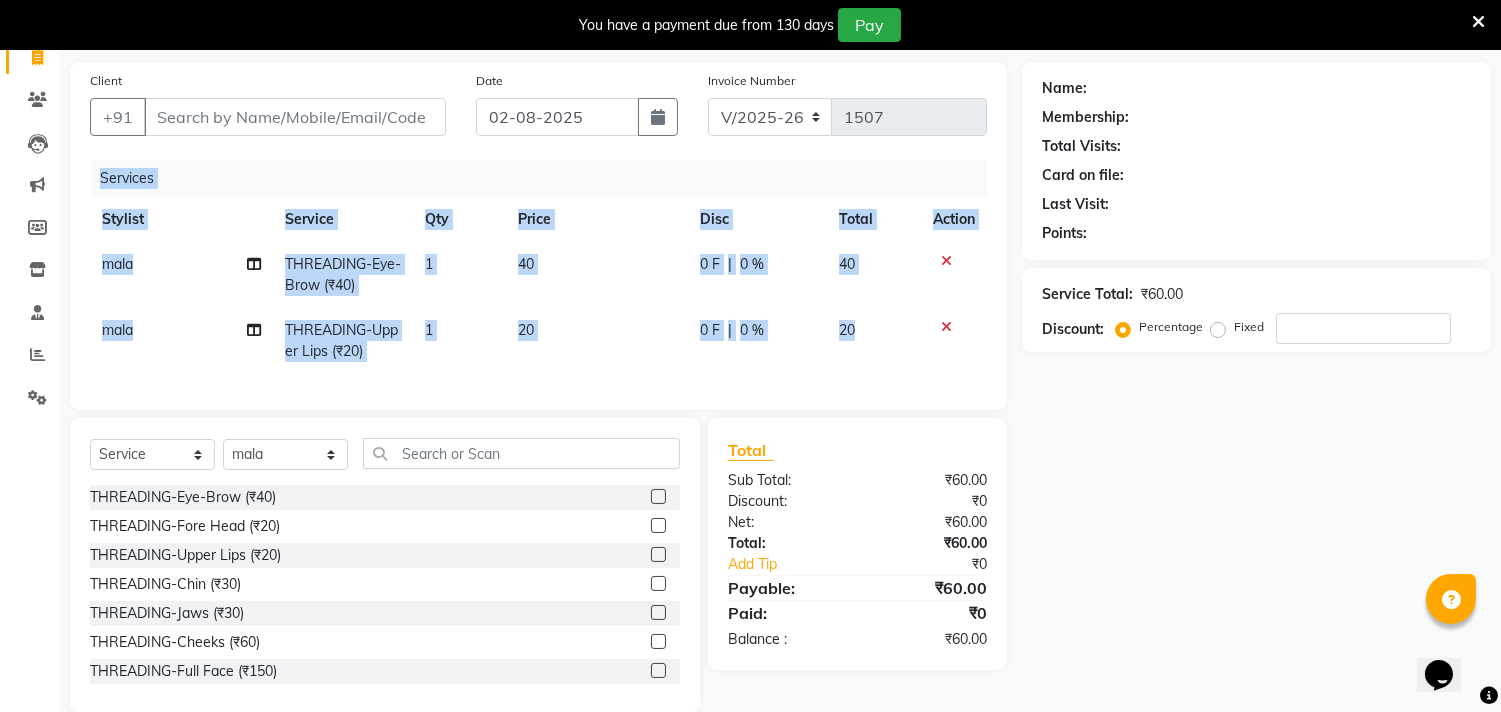 click 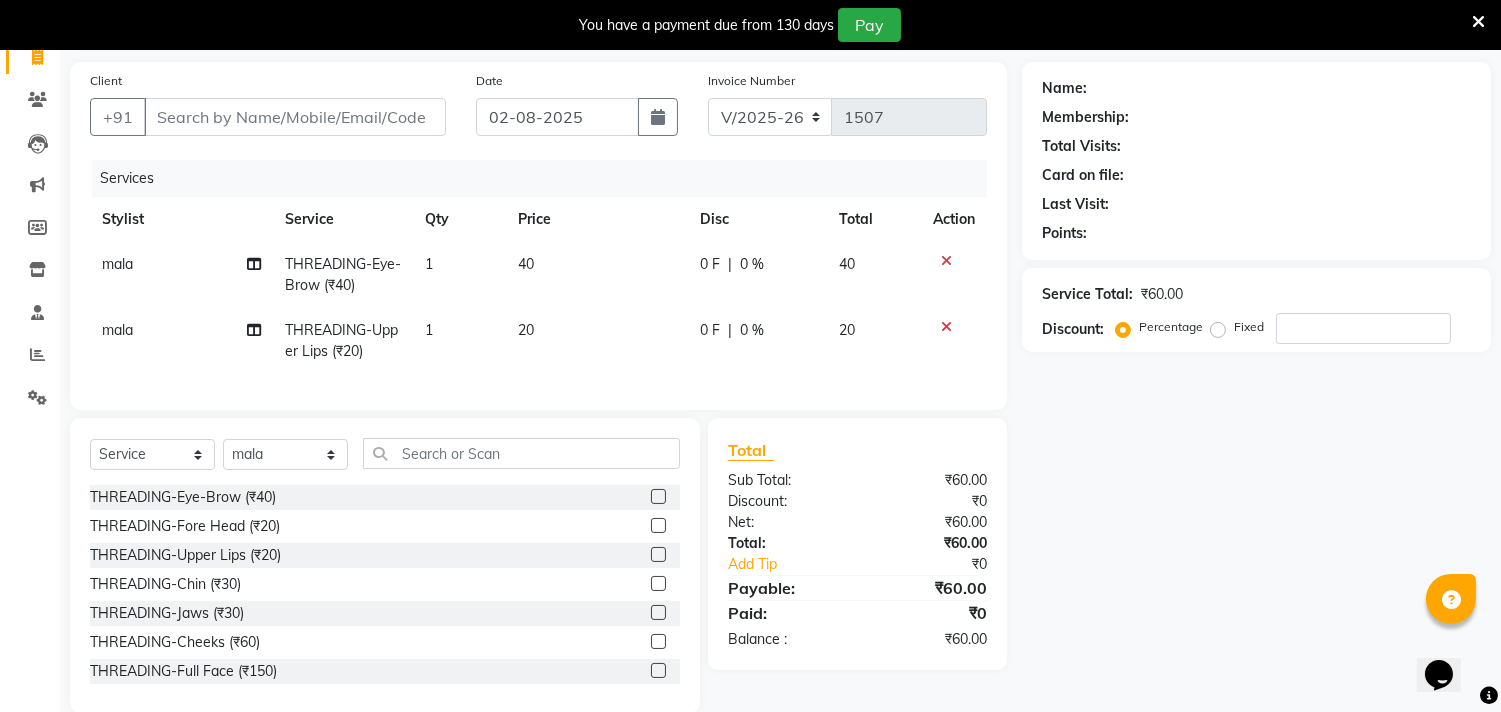 click on "Services" 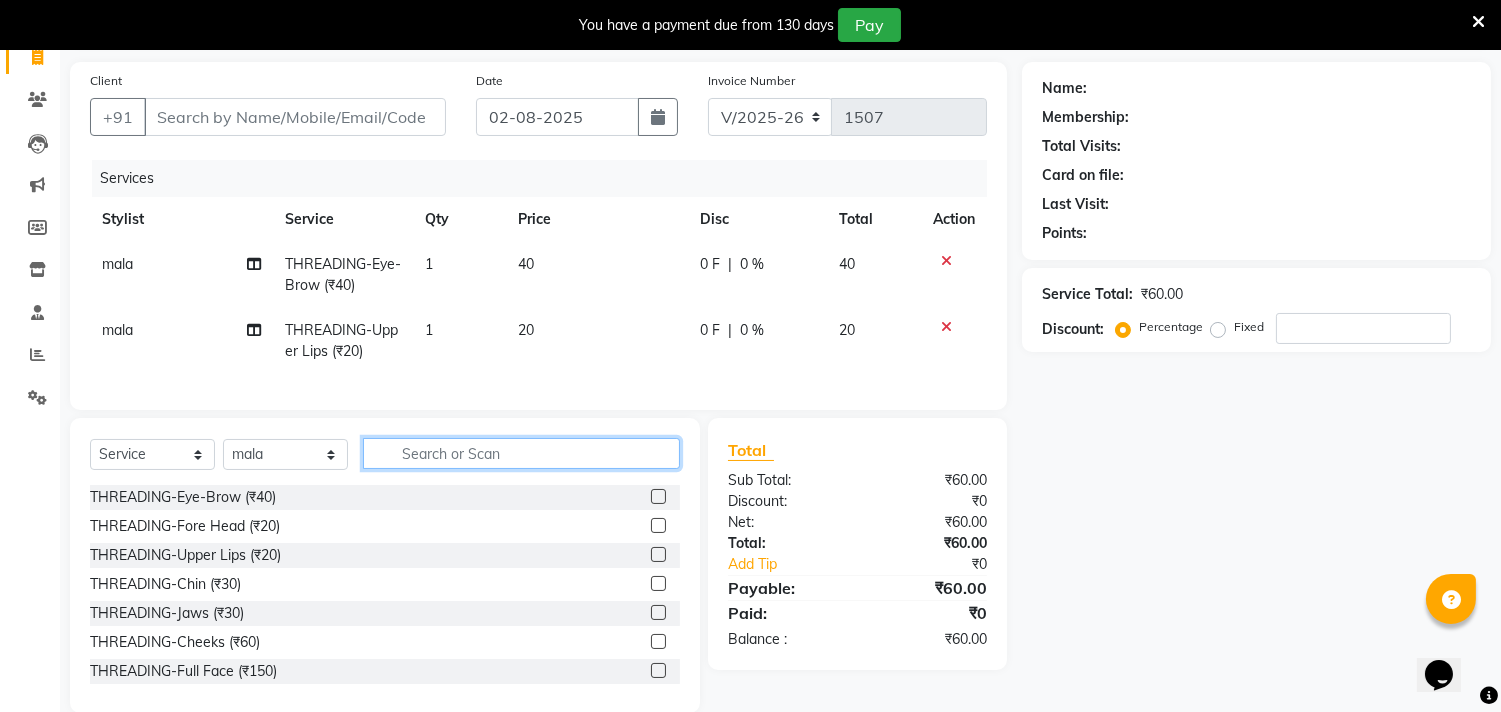 click 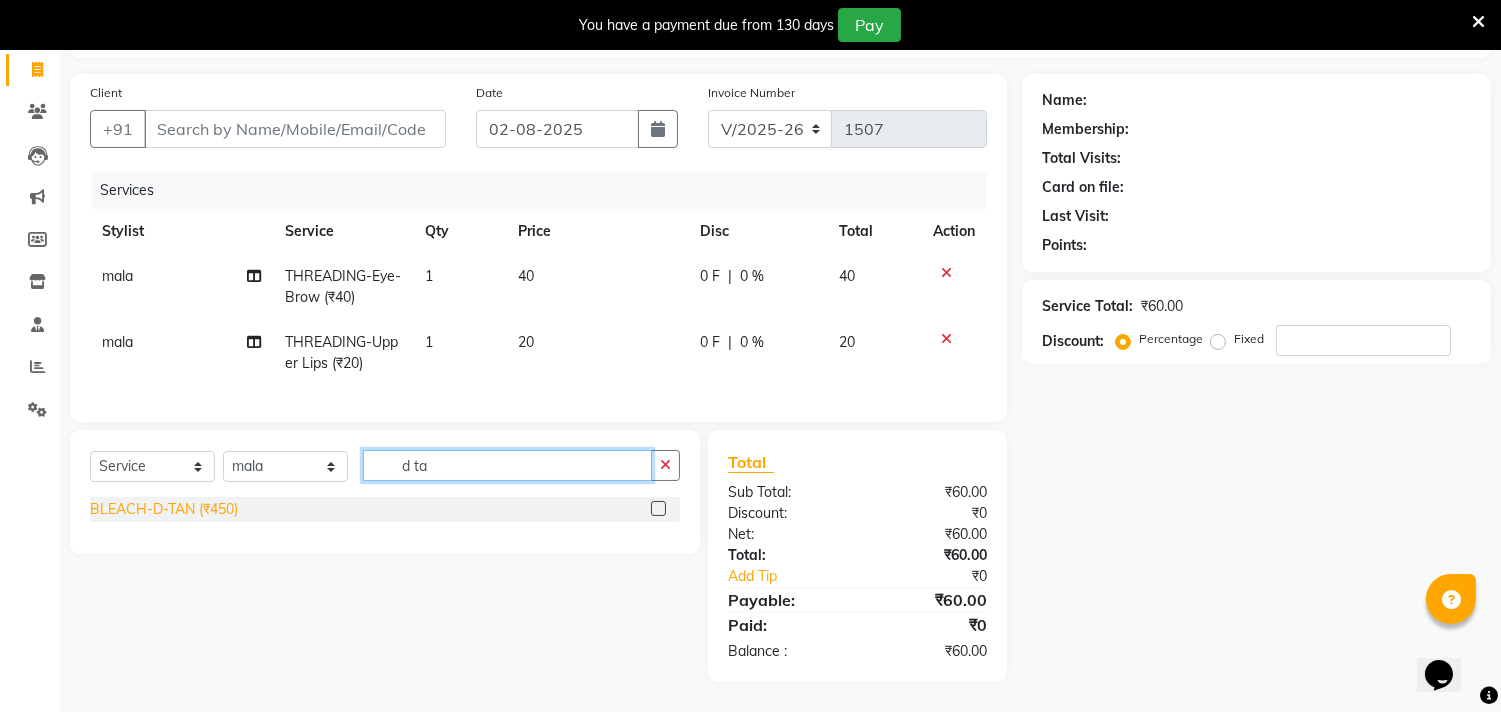 type on "d ta" 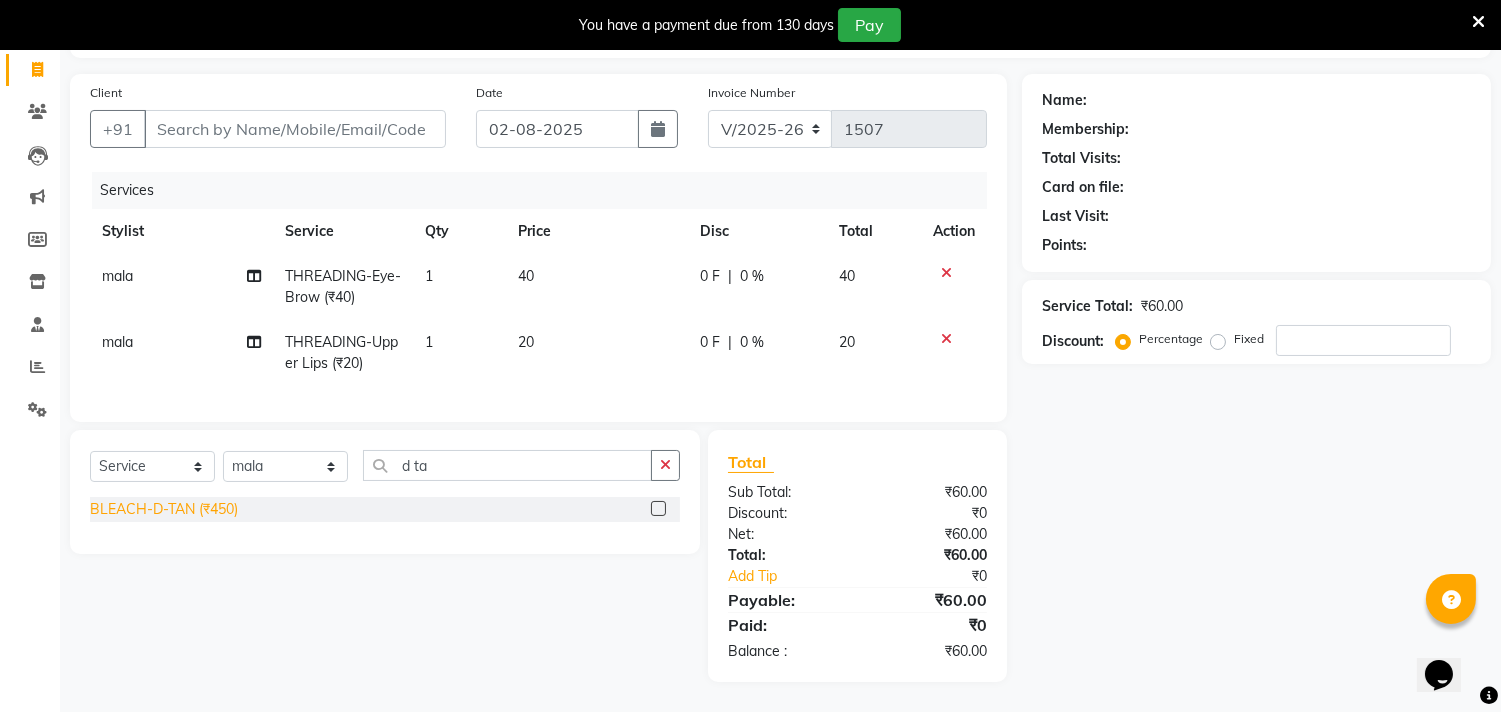 click on "BLEACH-D-TAN (₹450)" 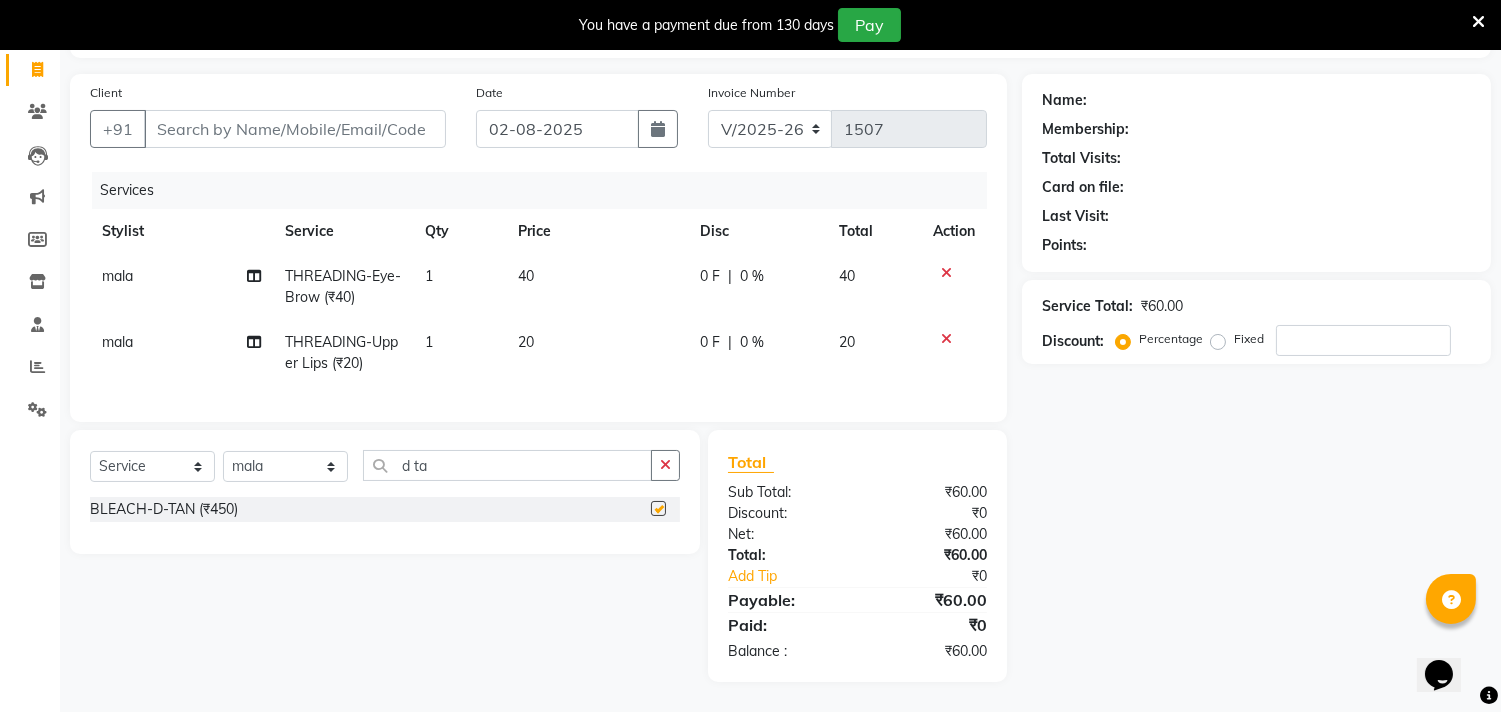 checkbox on "false" 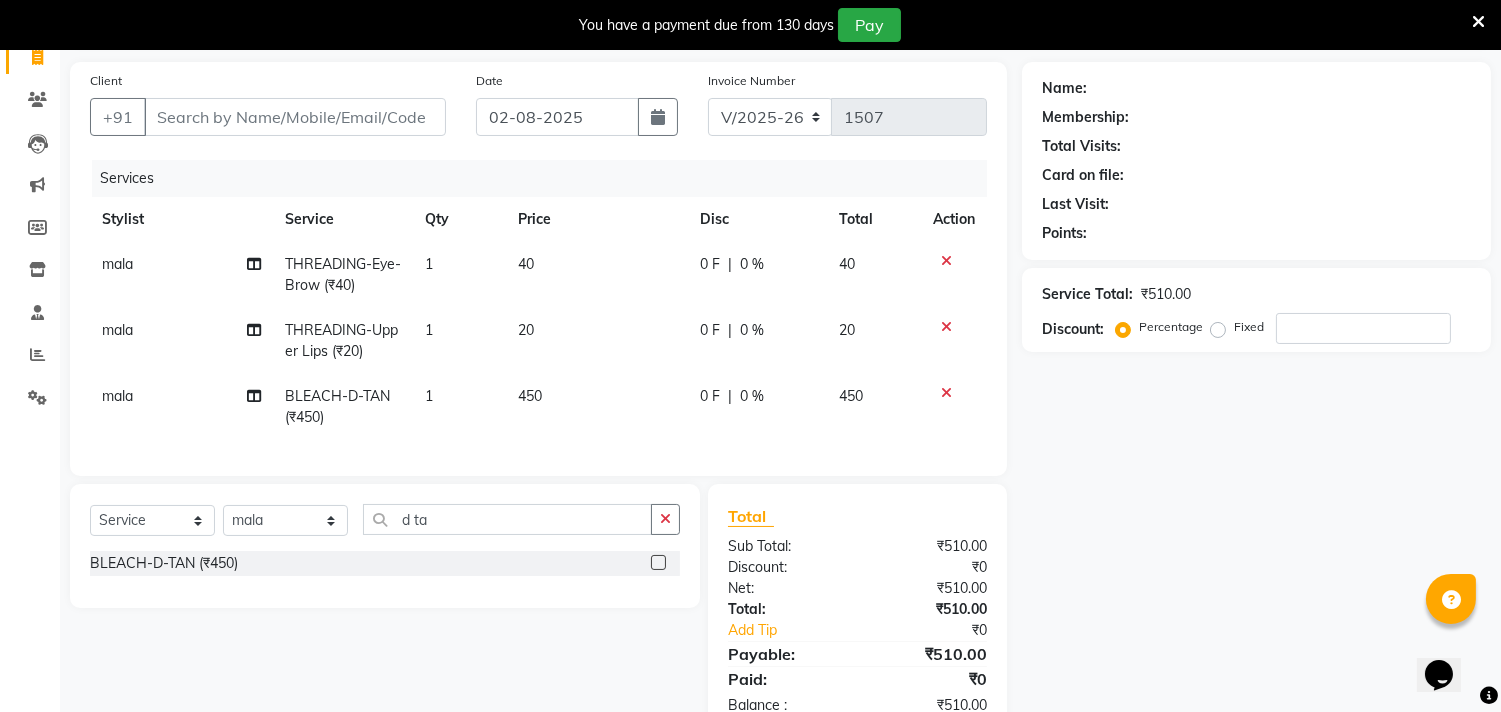 click 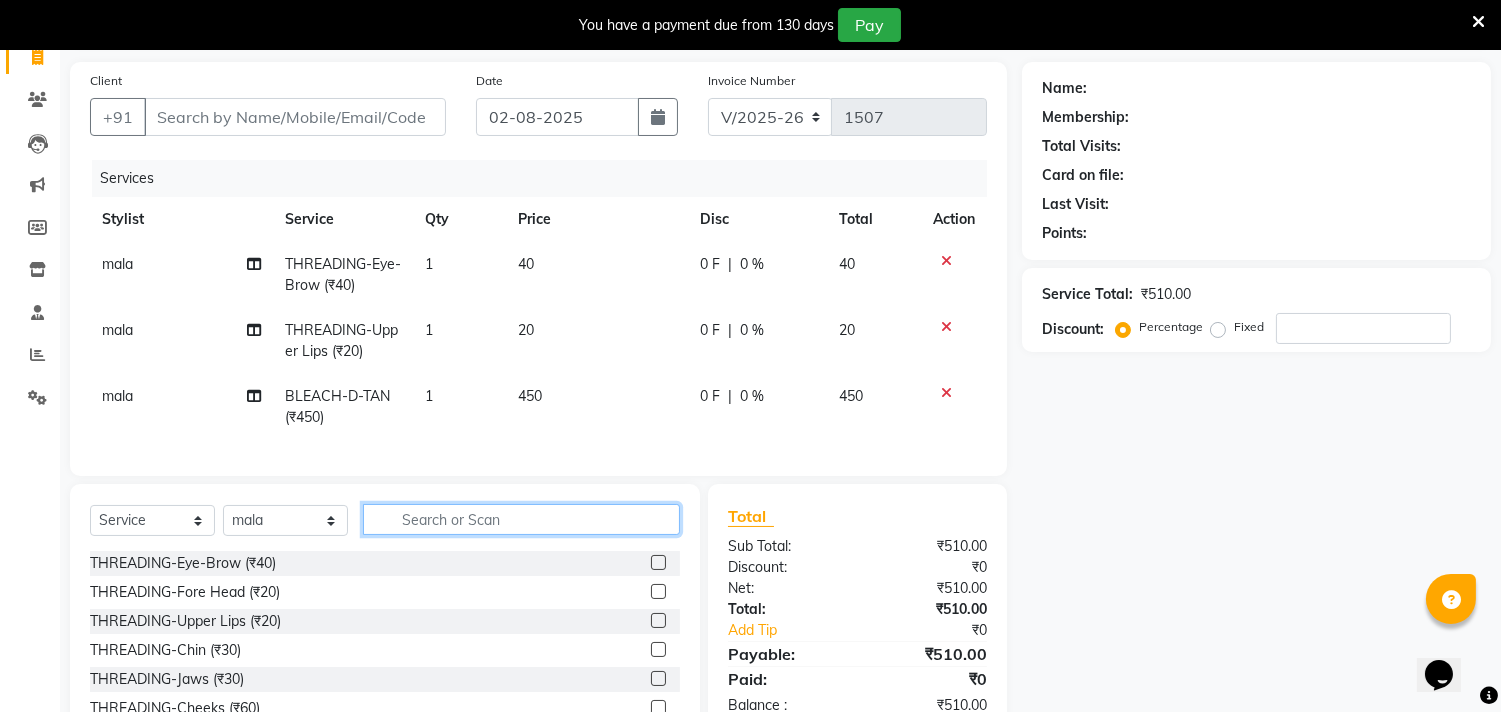 click 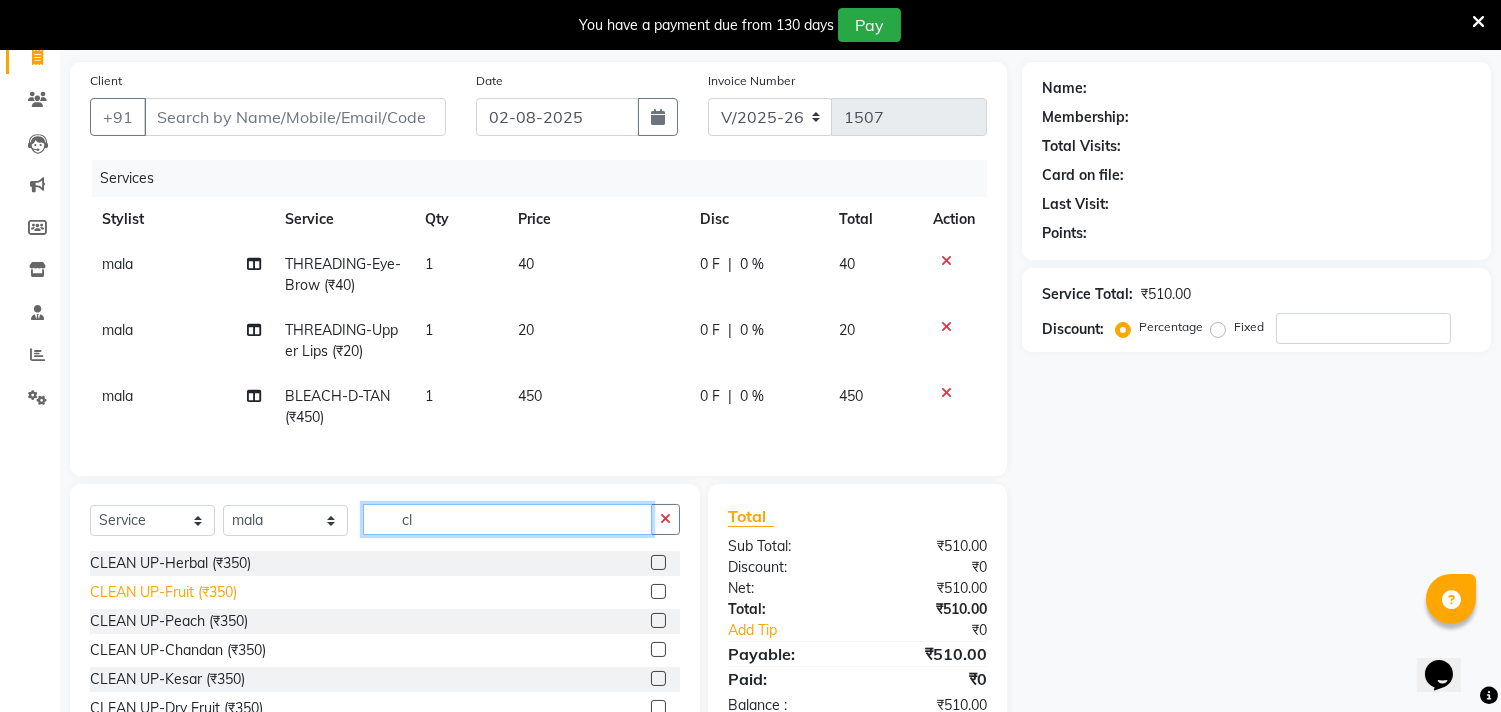 type on "cl" 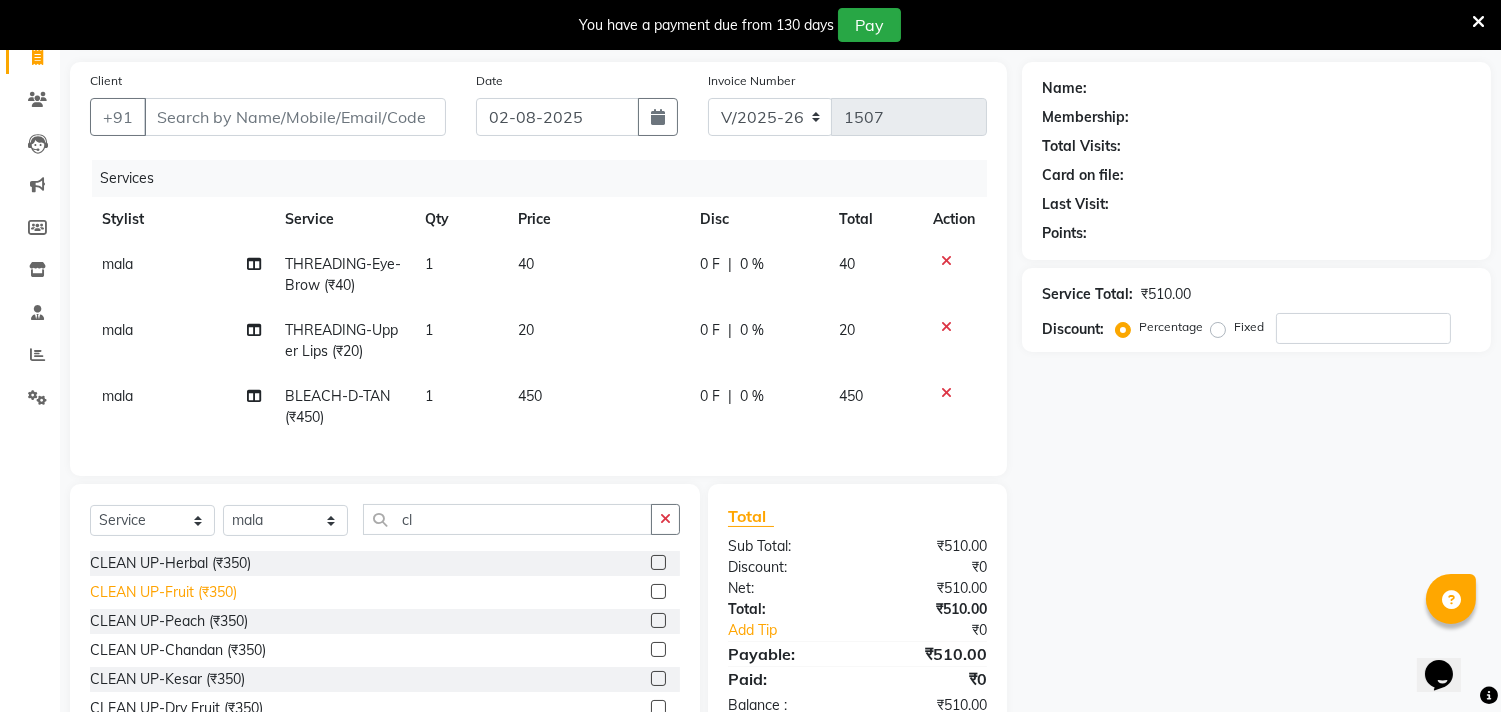 click on "CLEAN UP-Fruit (₹350)" 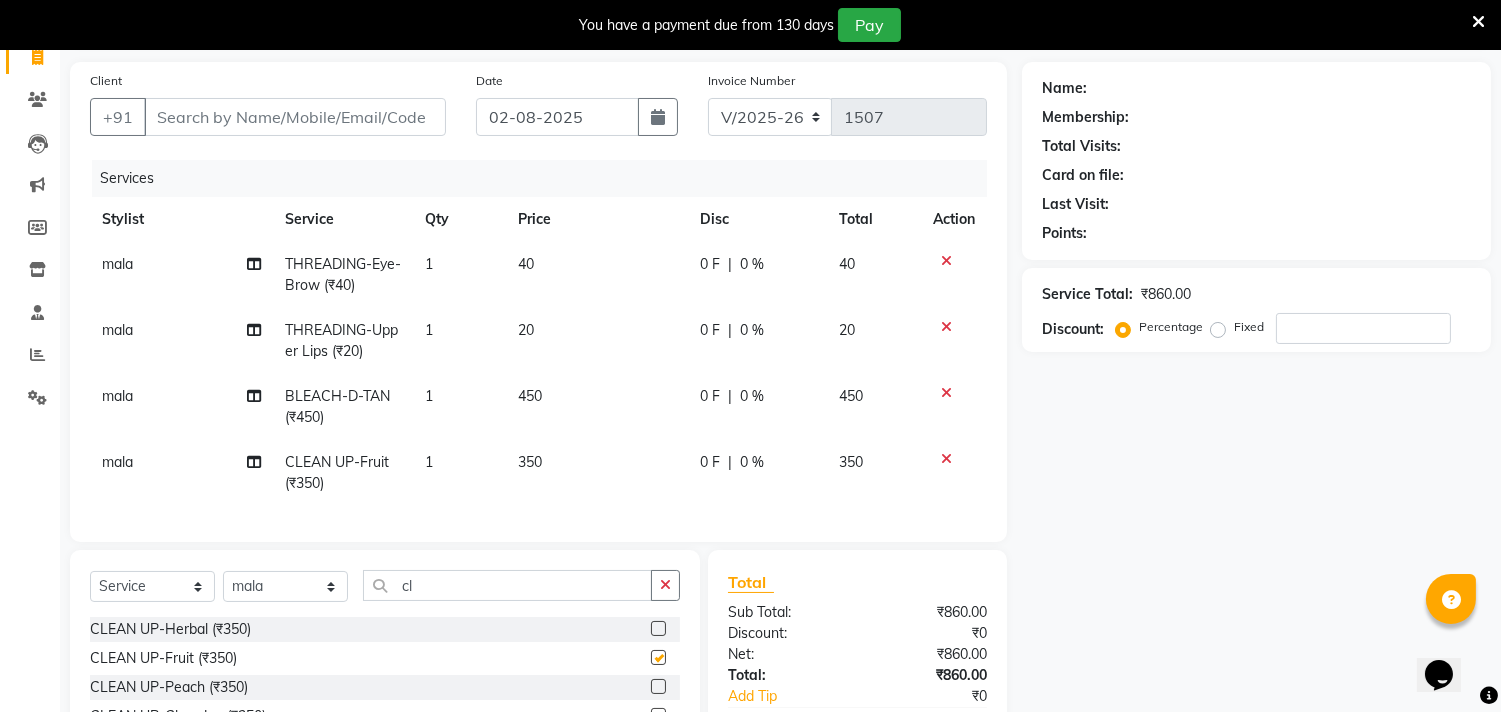 checkbox on "false" 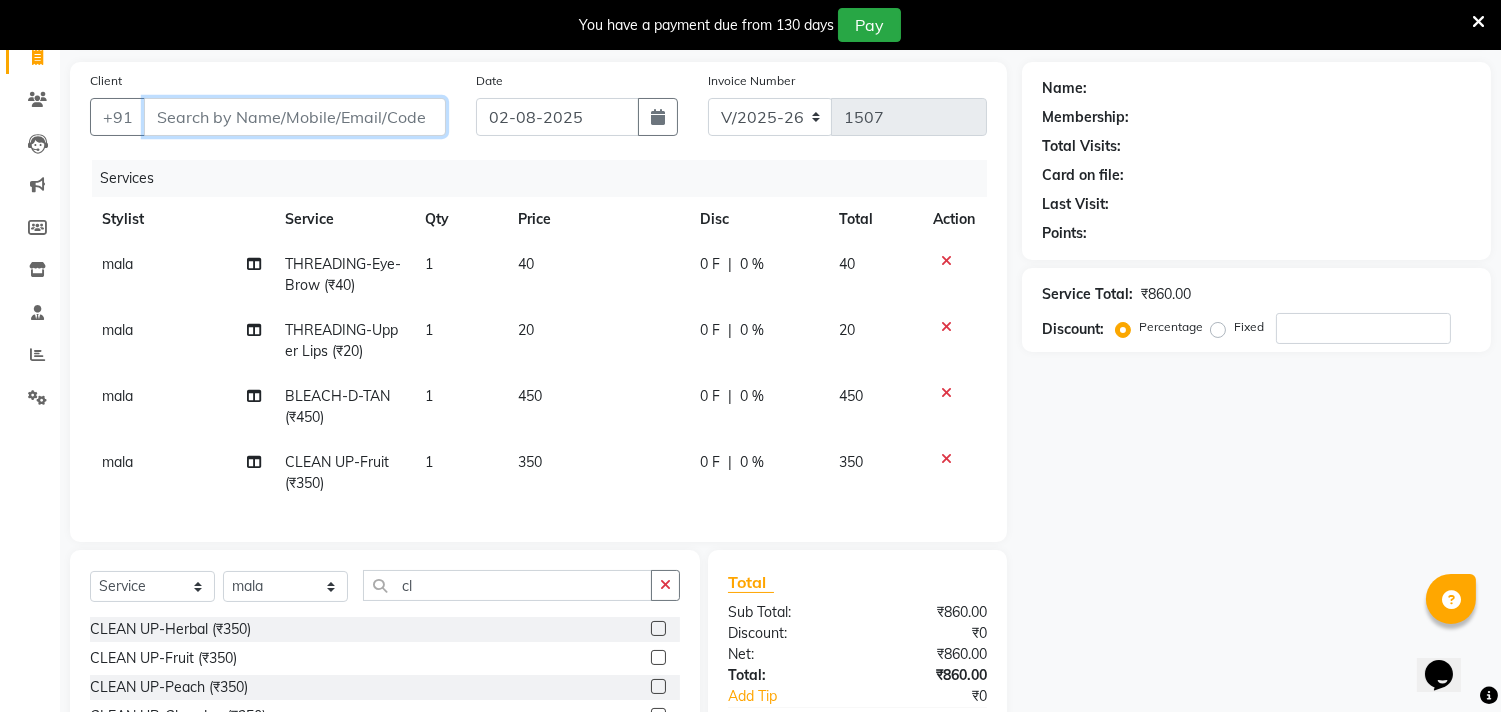 drag, startPoint x: 191, startPoint y: 112, endPoint x: 201, endPoint y: 111, distance: 10.049875 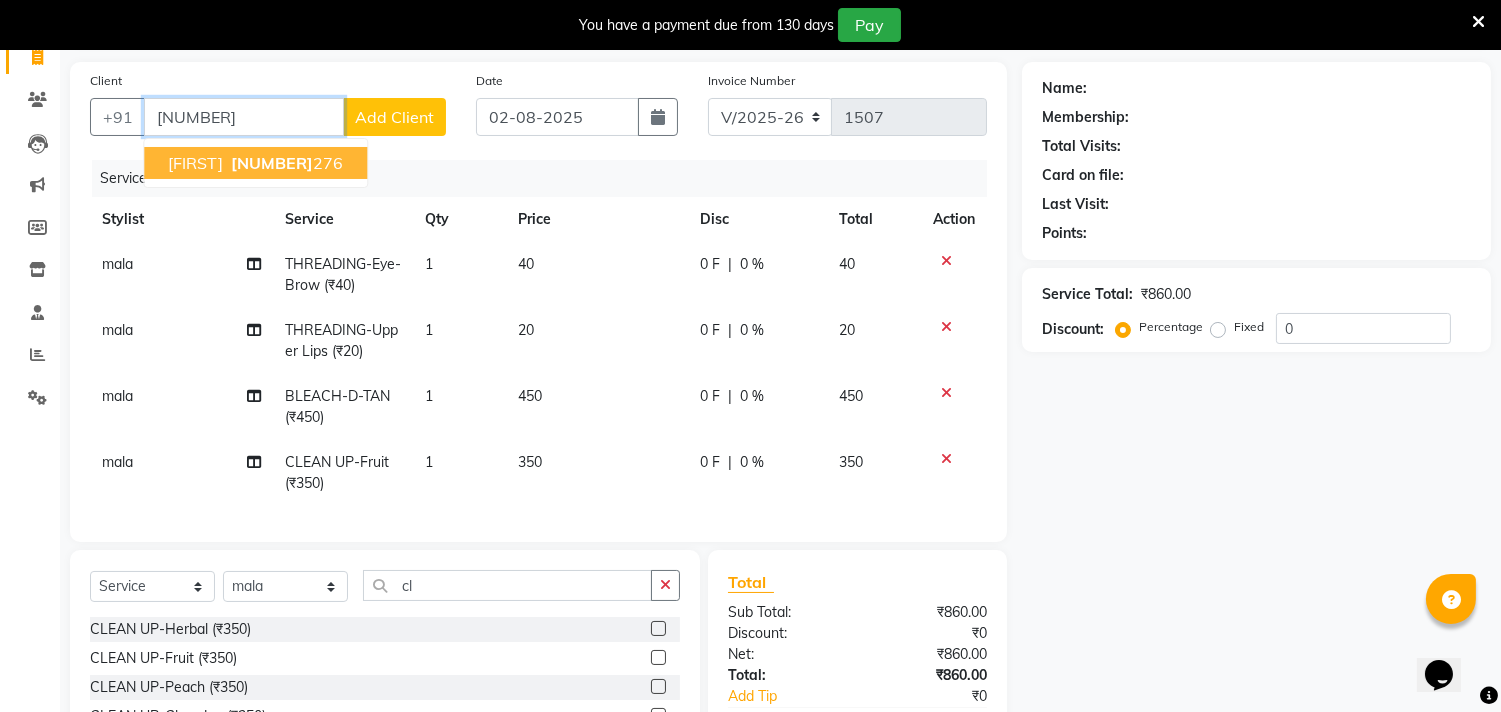 click on "[FIRST]" at bounding box center [195, 163] 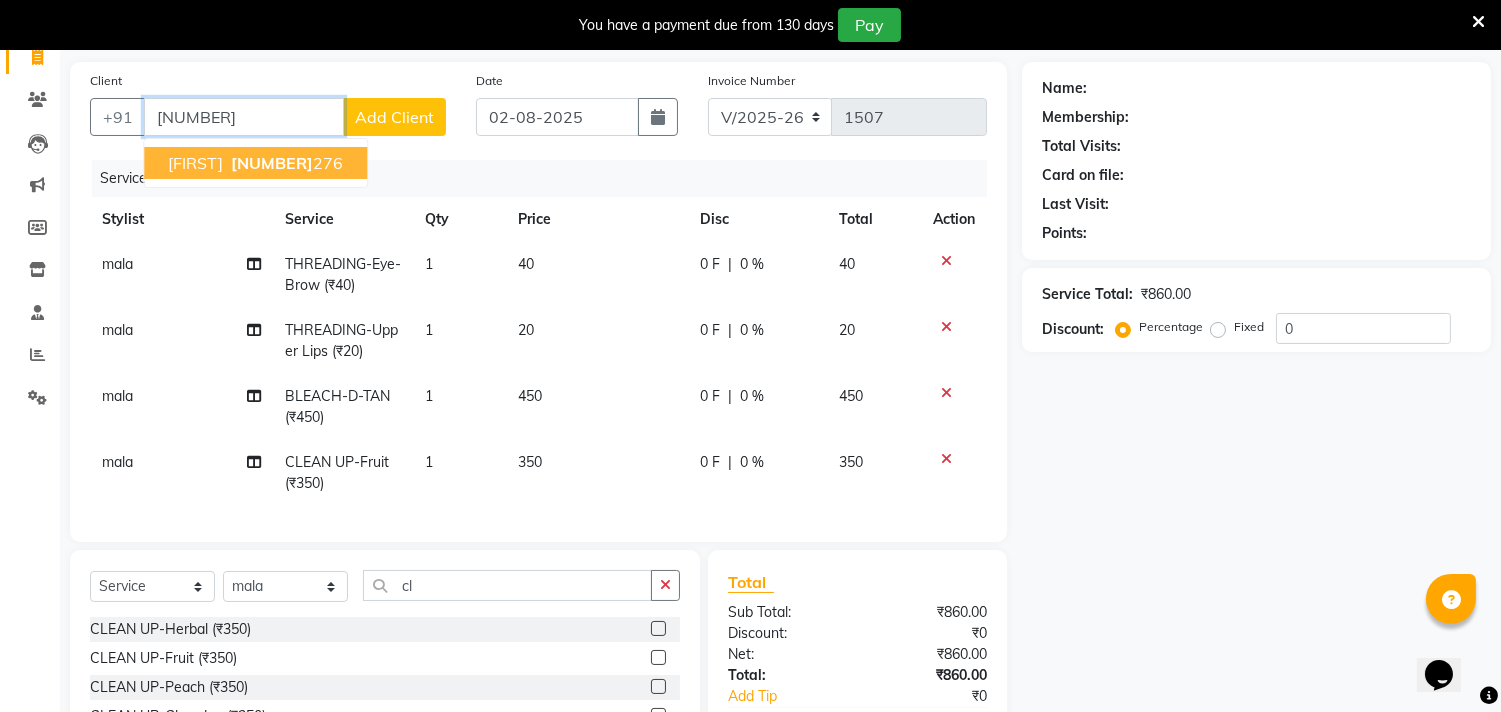 type on "[NUMBER]" 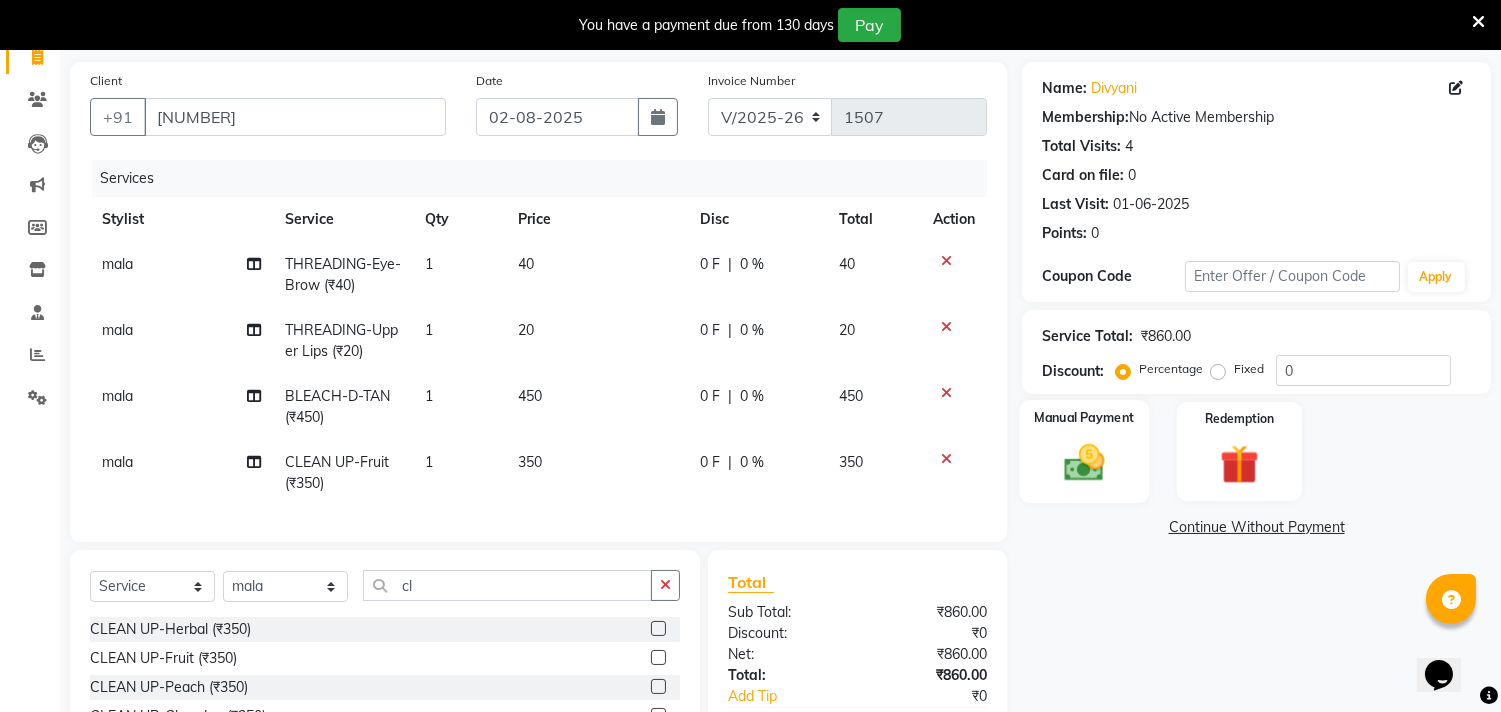 click 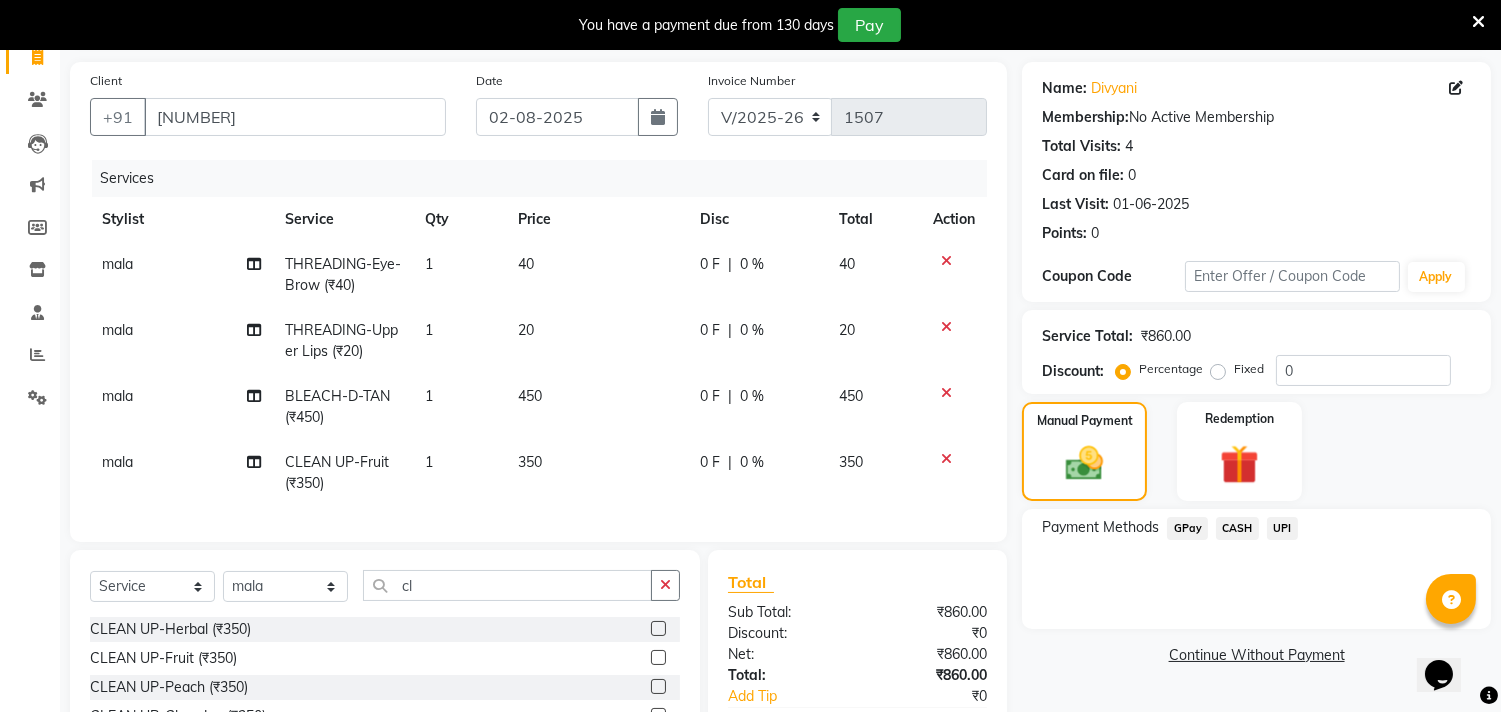 click on "GPay" 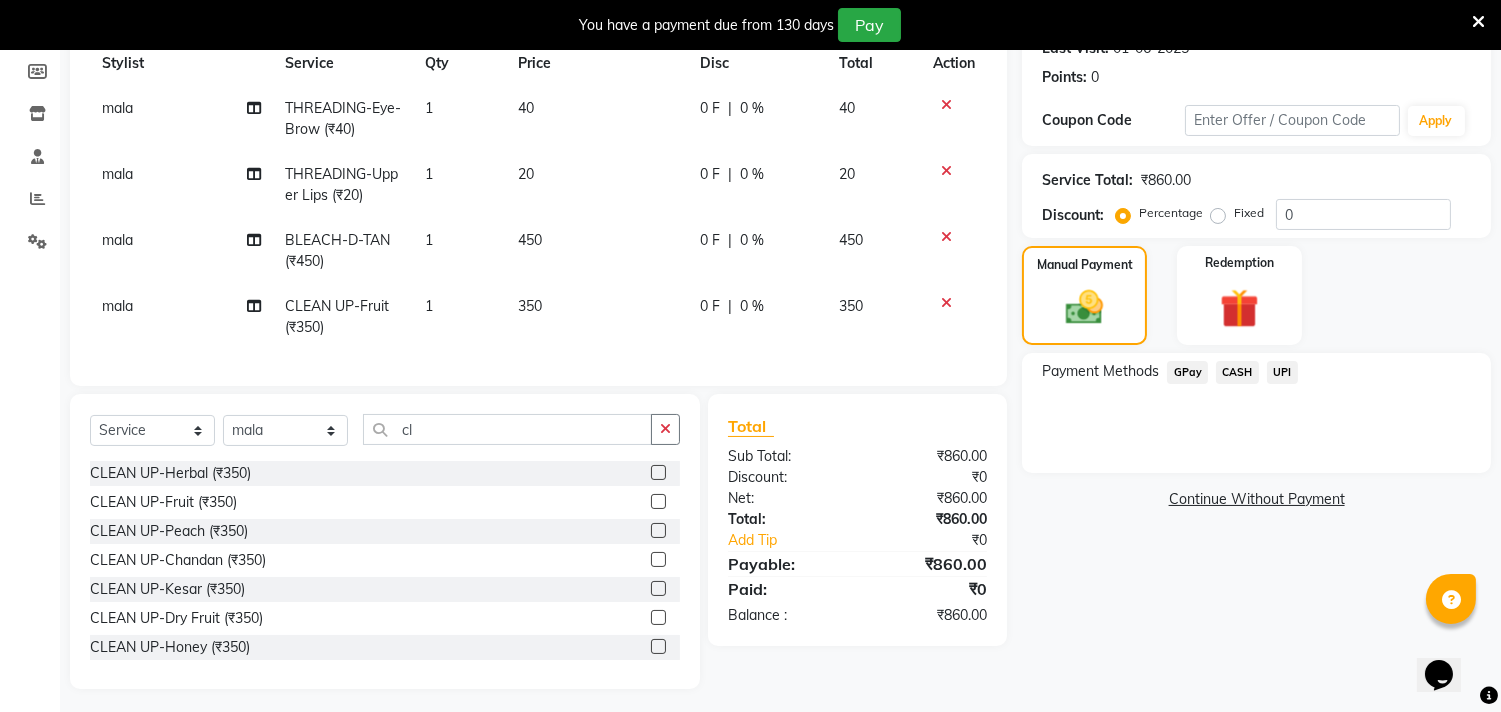 scroll, scrollTop: 317, scrollLeft: 0, axis: vertical 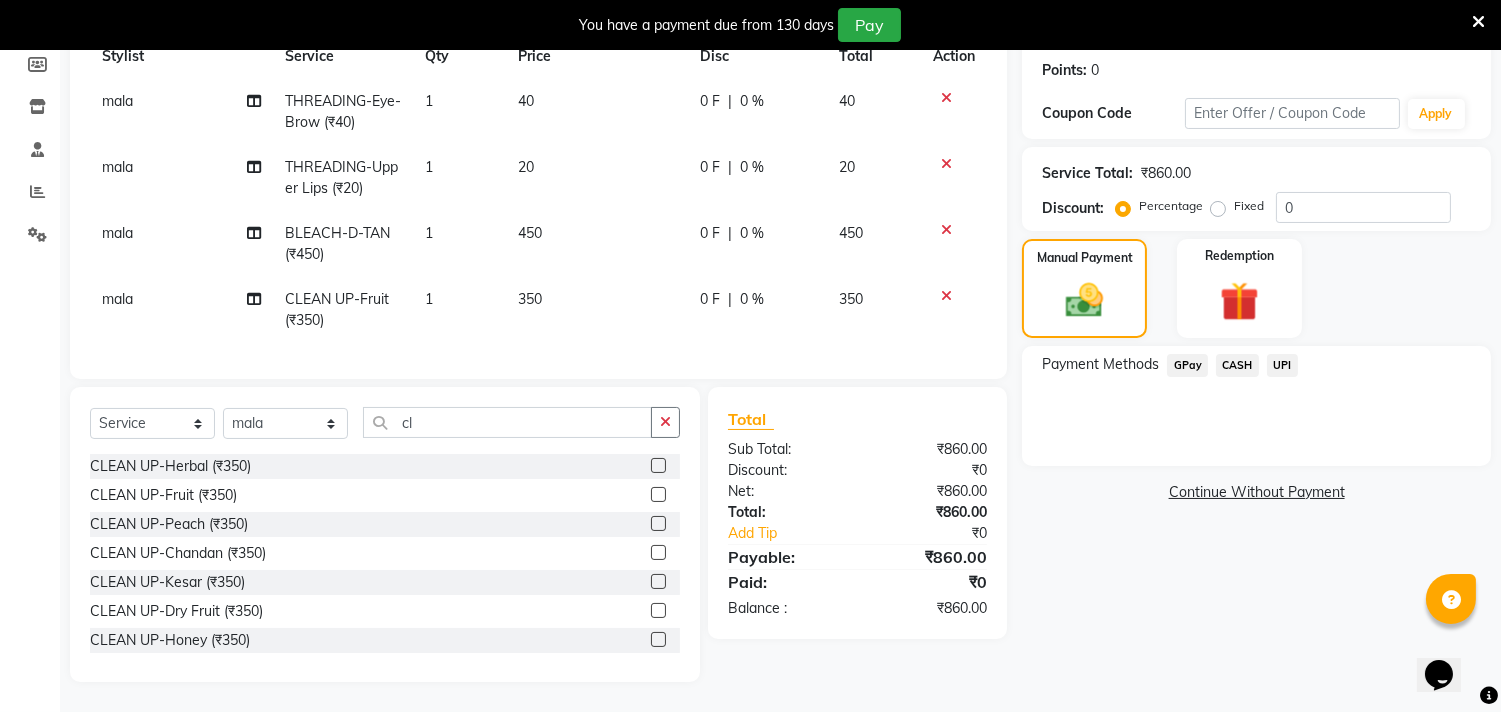 click on "GPay" 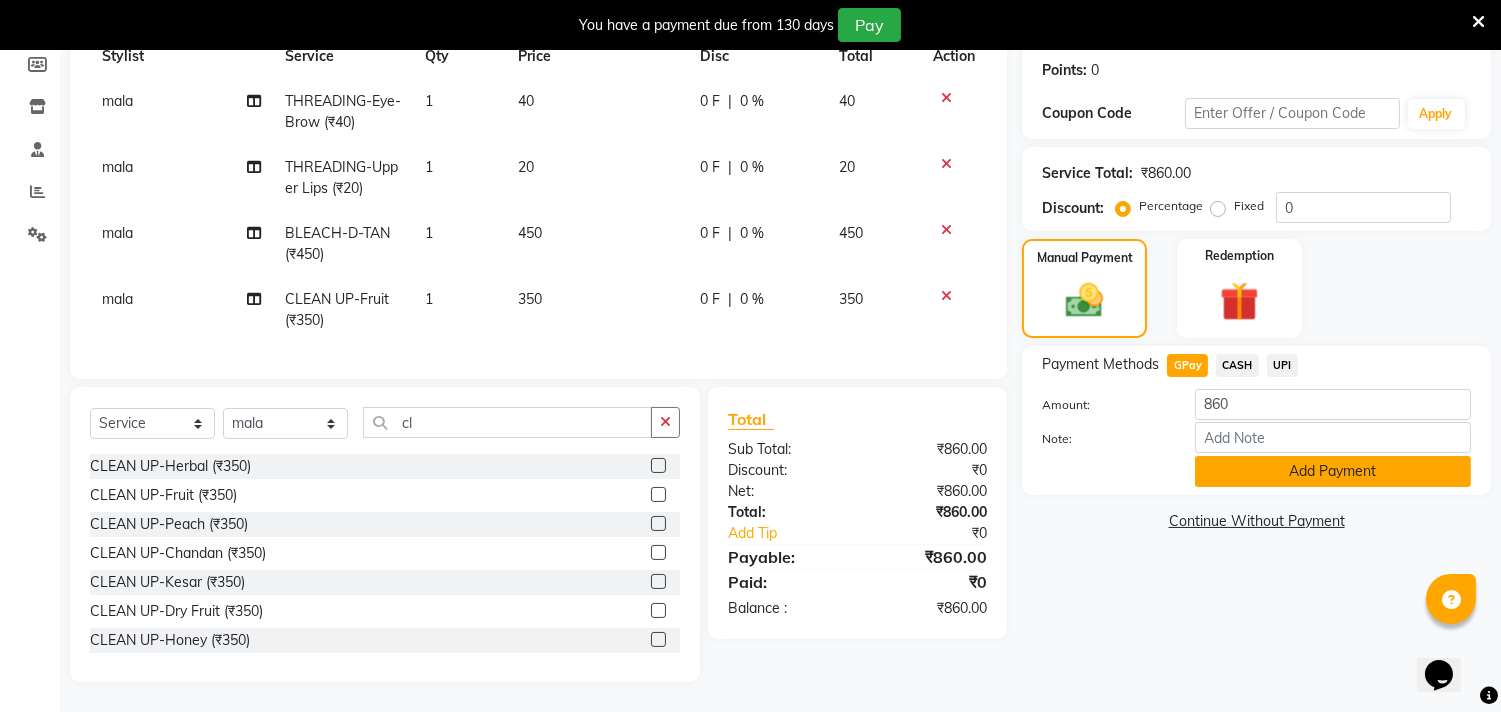 click on "Add Payment" 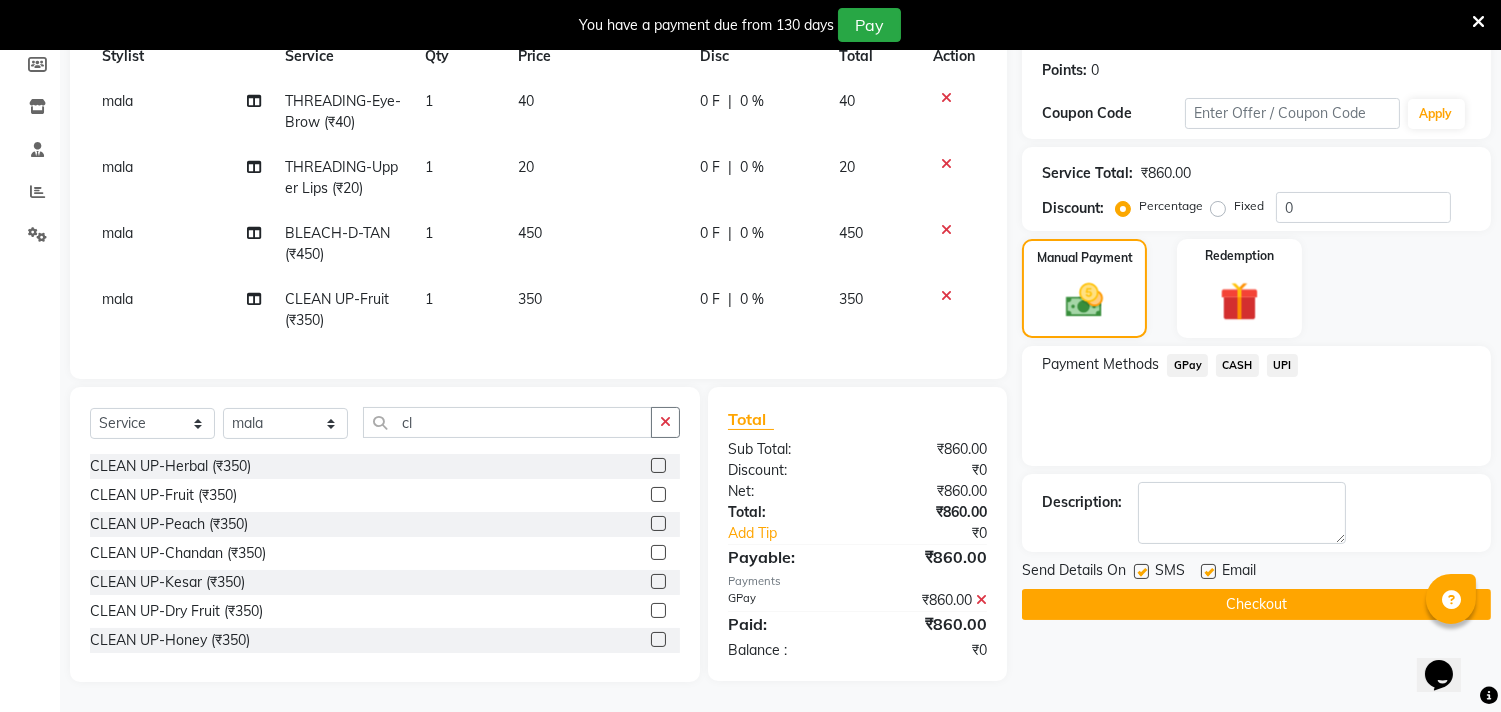 click on "Checkout" 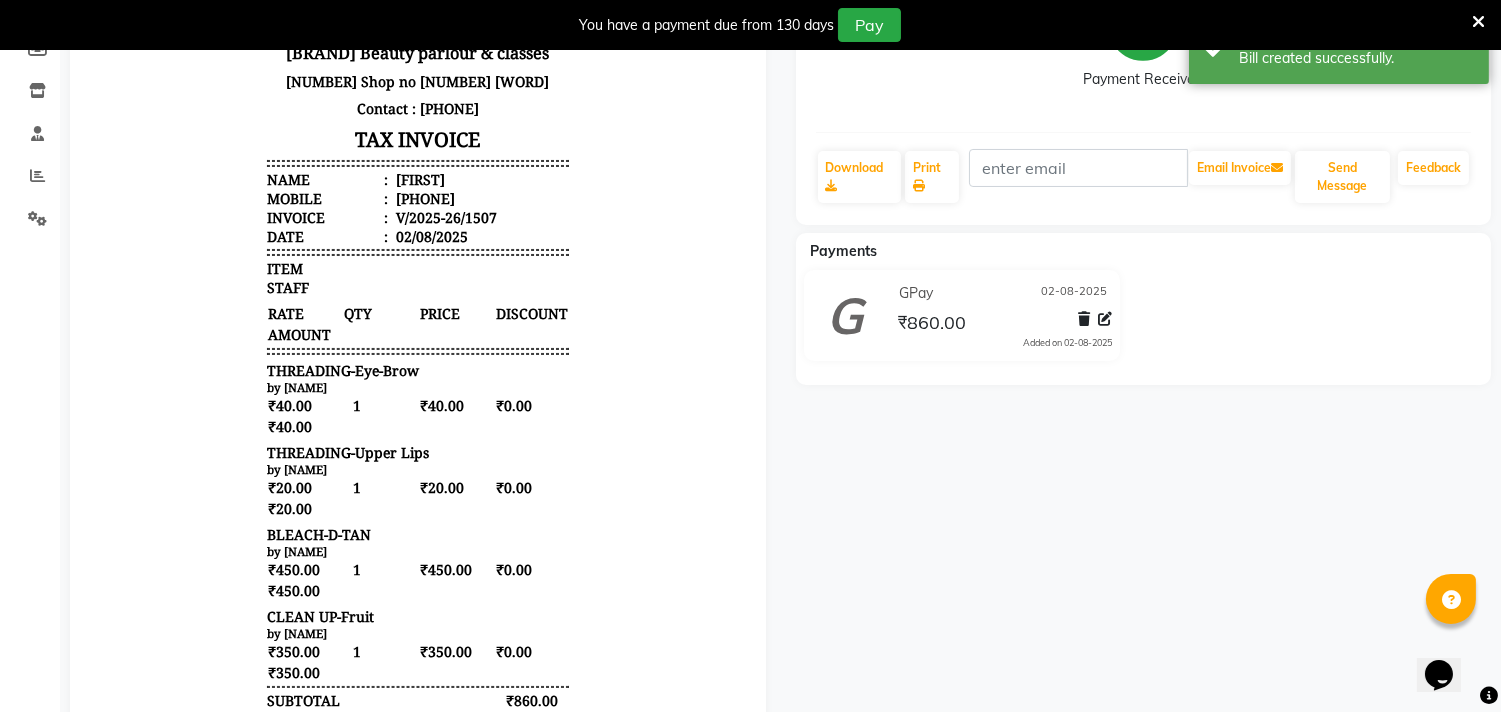 scroll, scrollTop: 0, scrollLeft: 0, axis: both 